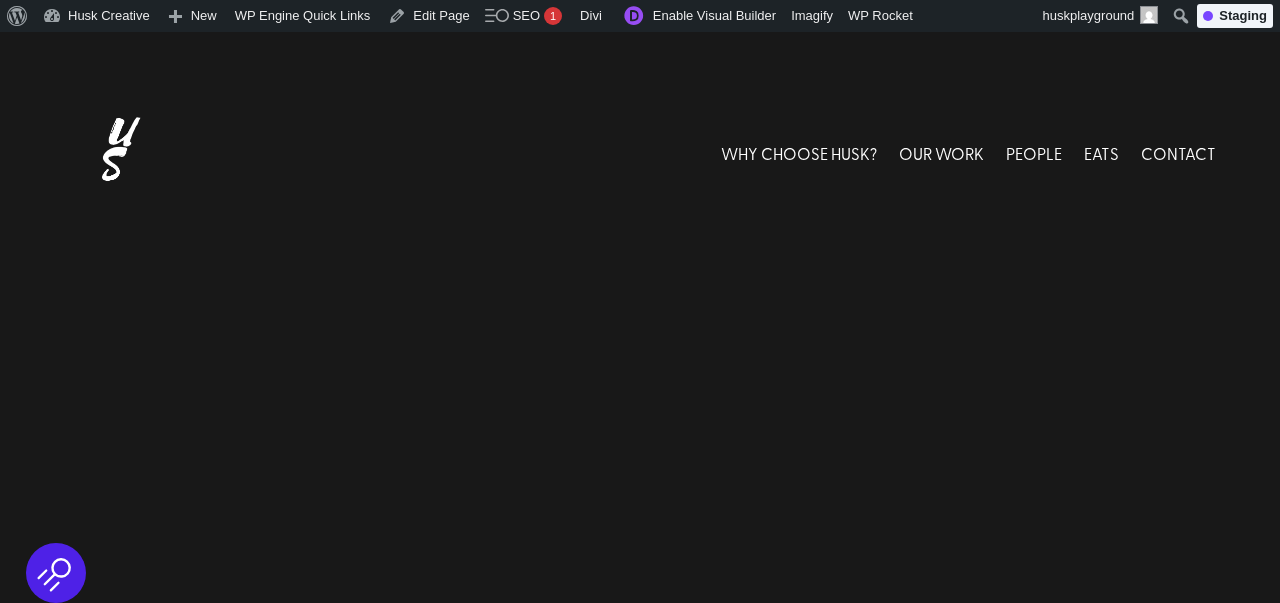 scroll, scrollTop: 0, scrollLeft: 0, axis: both 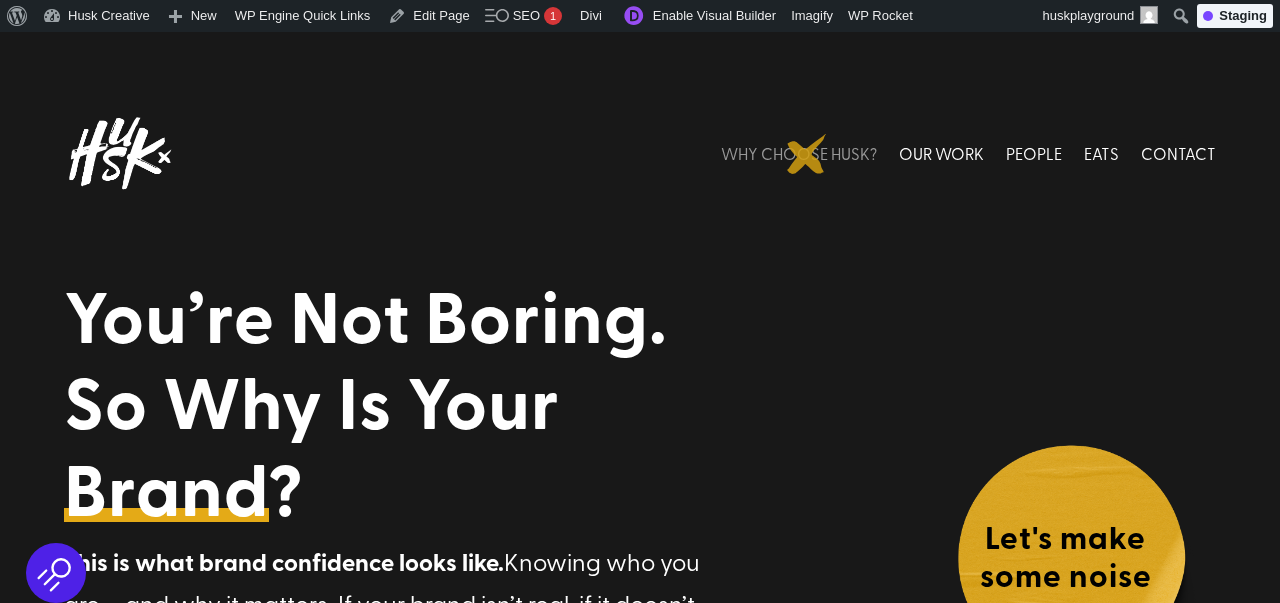 click on "WHY CHOOSE HUSK?" at bounding box center [799, 153] 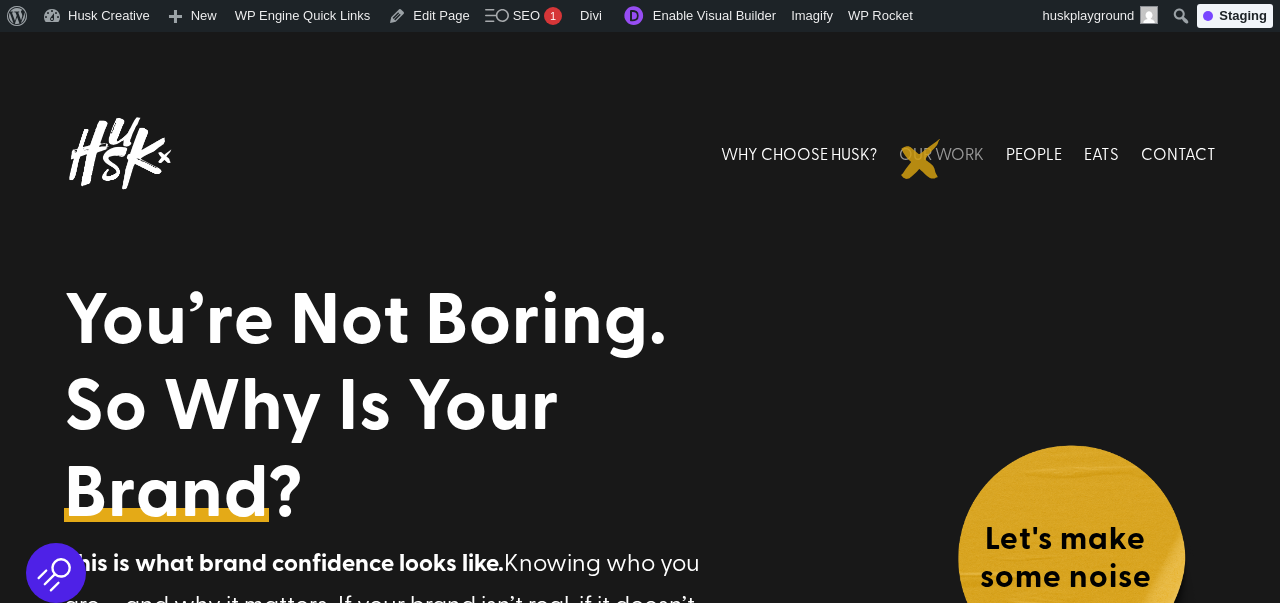 click on "OUR WORK" at bounding box center (941, 153) 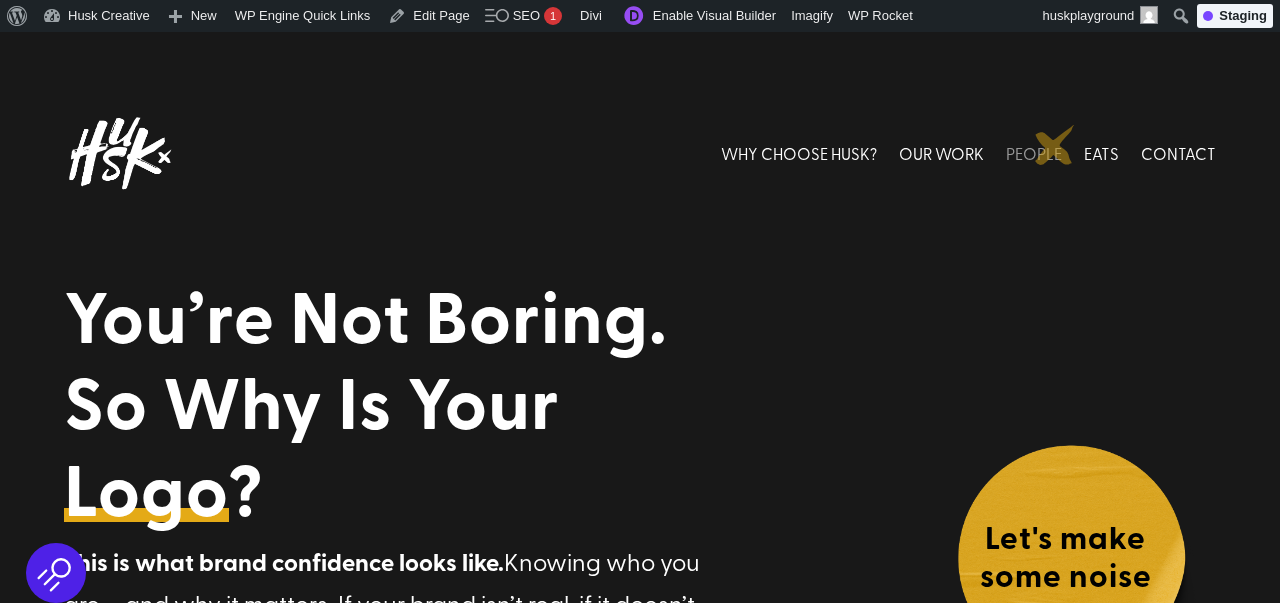 click on "PEOPLE" at bounding box center [1034, 153] 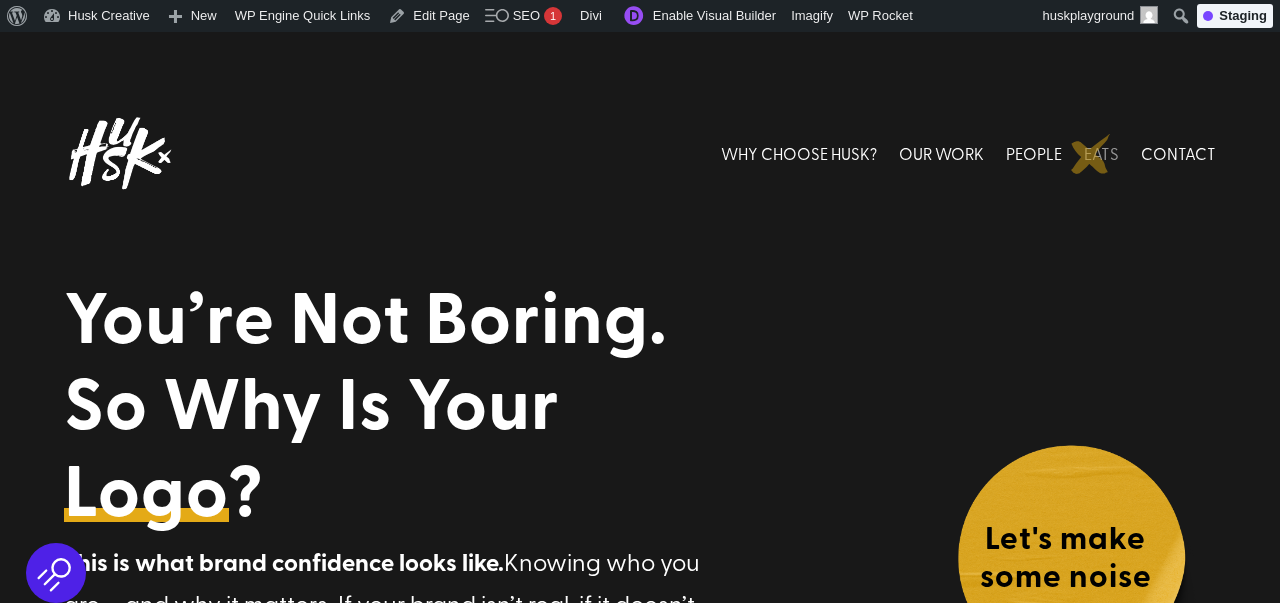 click on "EATS" at bounding box center (1101, 153) 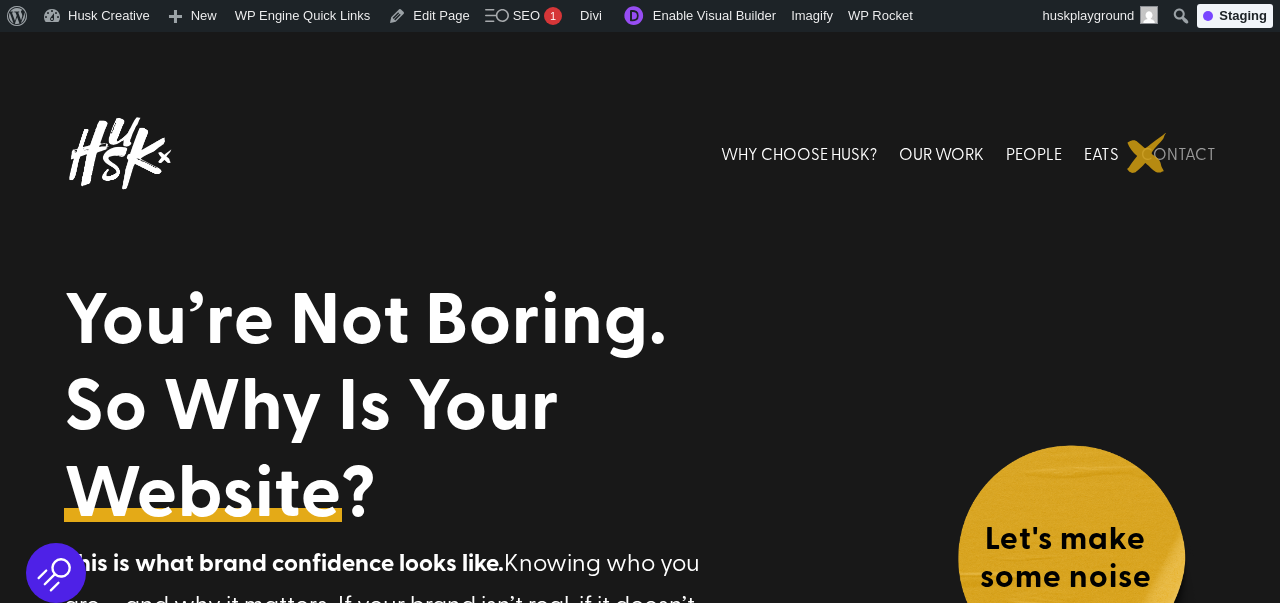 click on "CONTACT" at bounding box center [1178, 153] 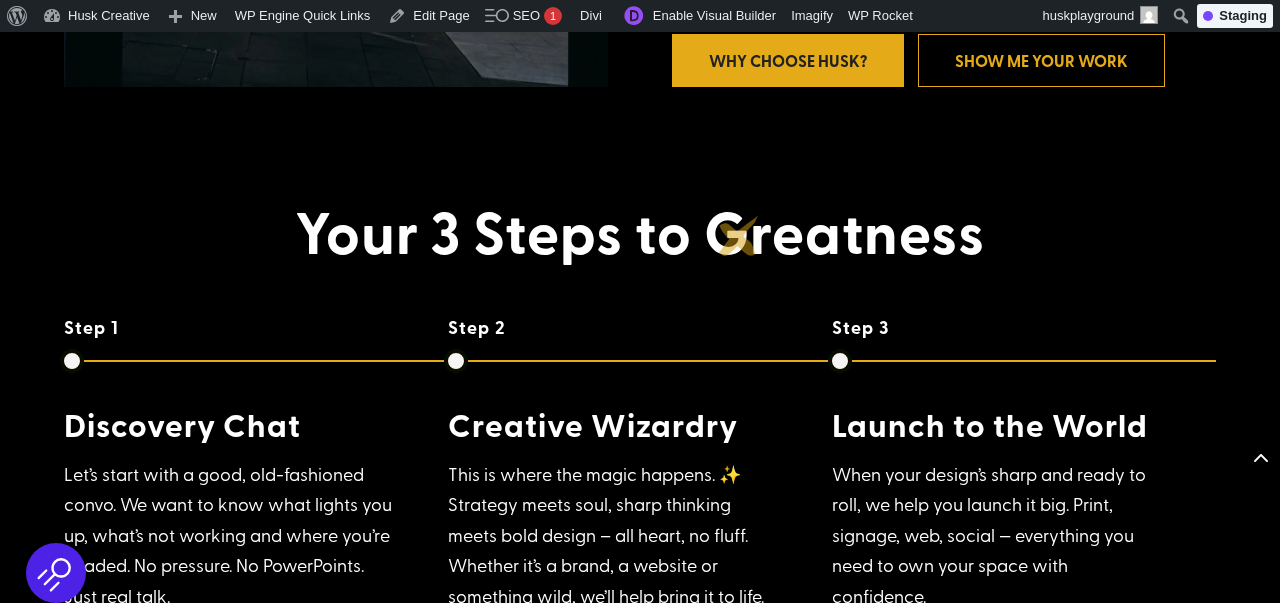scroll, scrollTop: 1446, scrollLeft: 0, axis: vertical 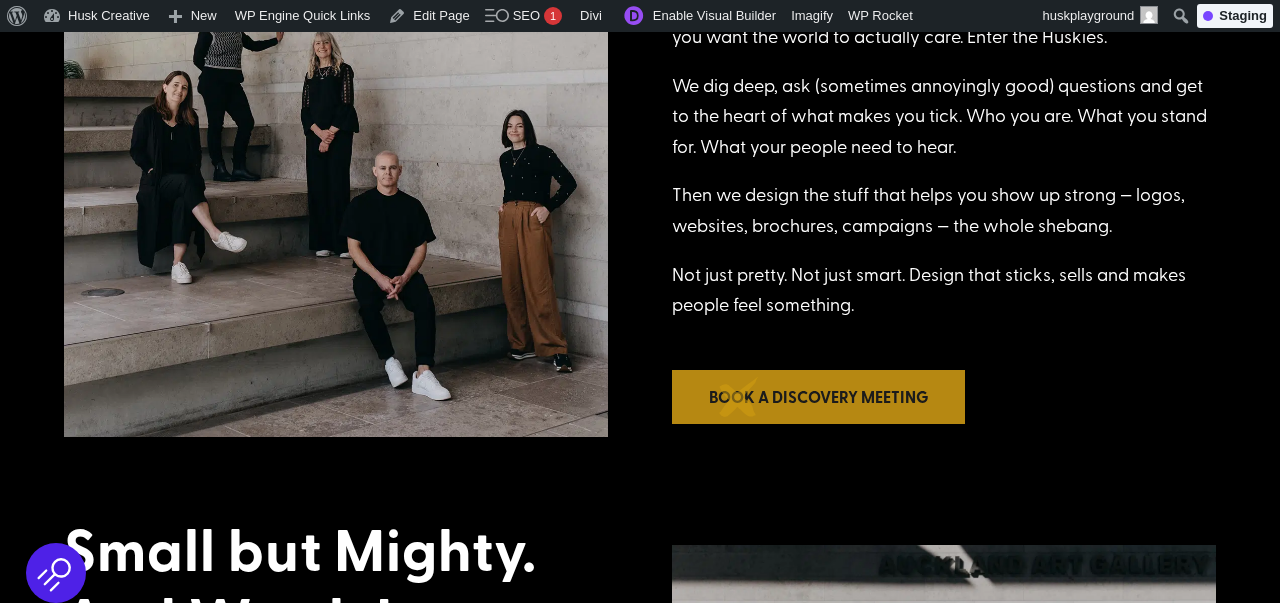 click on "Book a Discovery Meeting" at bounding box center [818, 396] 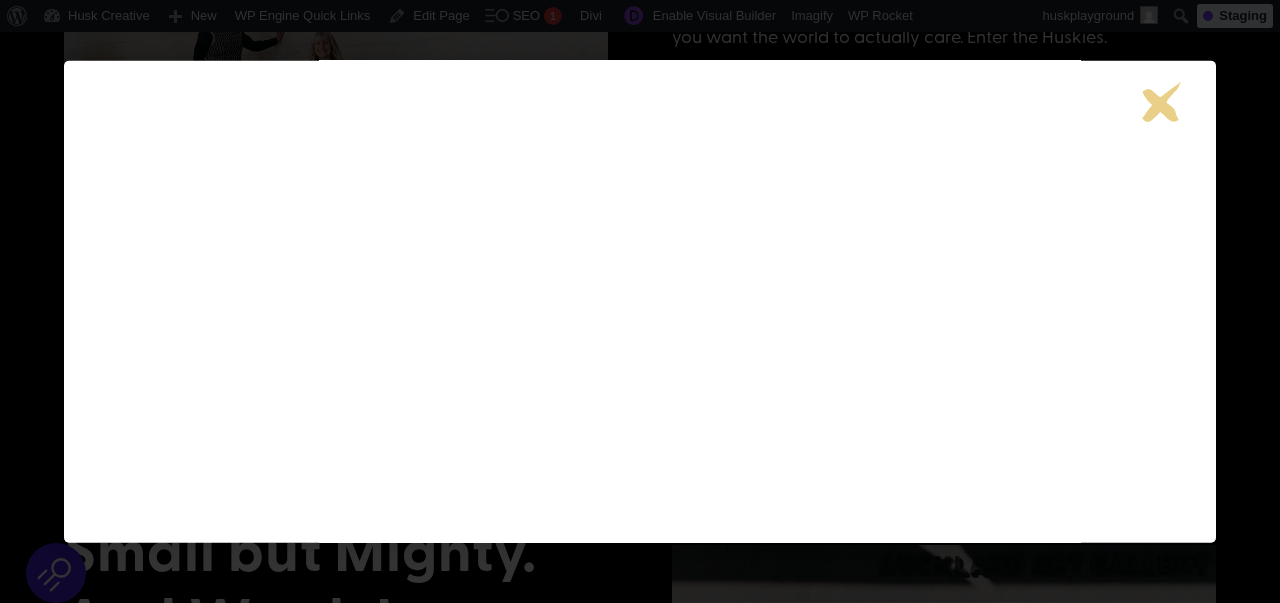 scroll, scrollTop: 154, scrollLeft: 0, axis: vertical 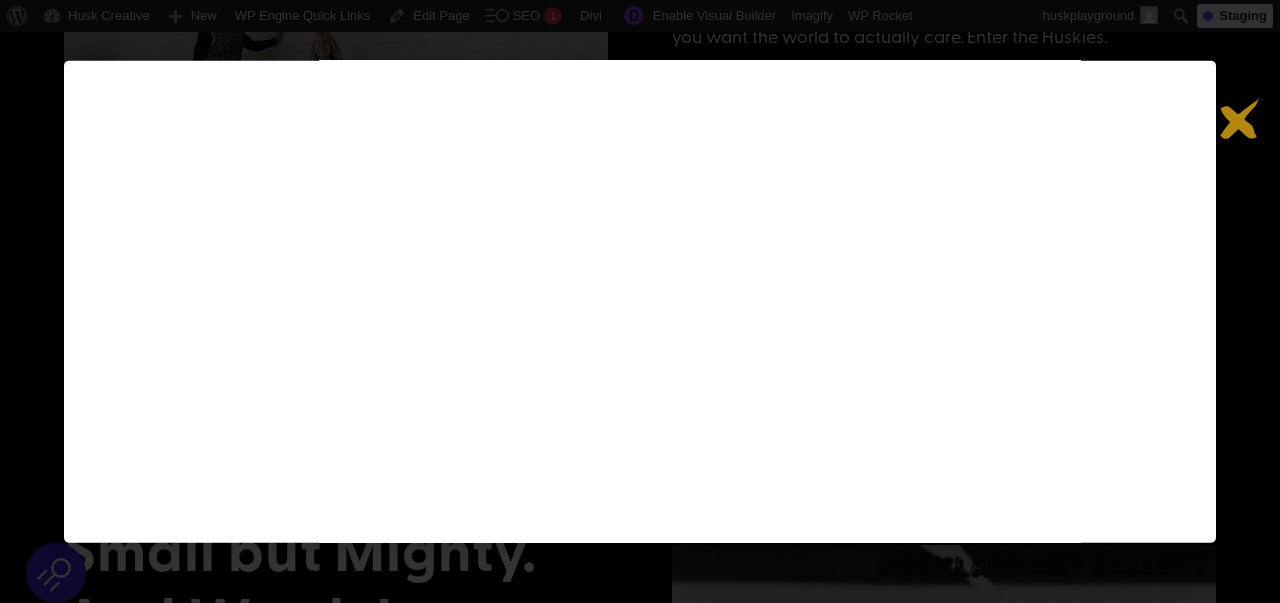 click at bounding box center [640, 301] 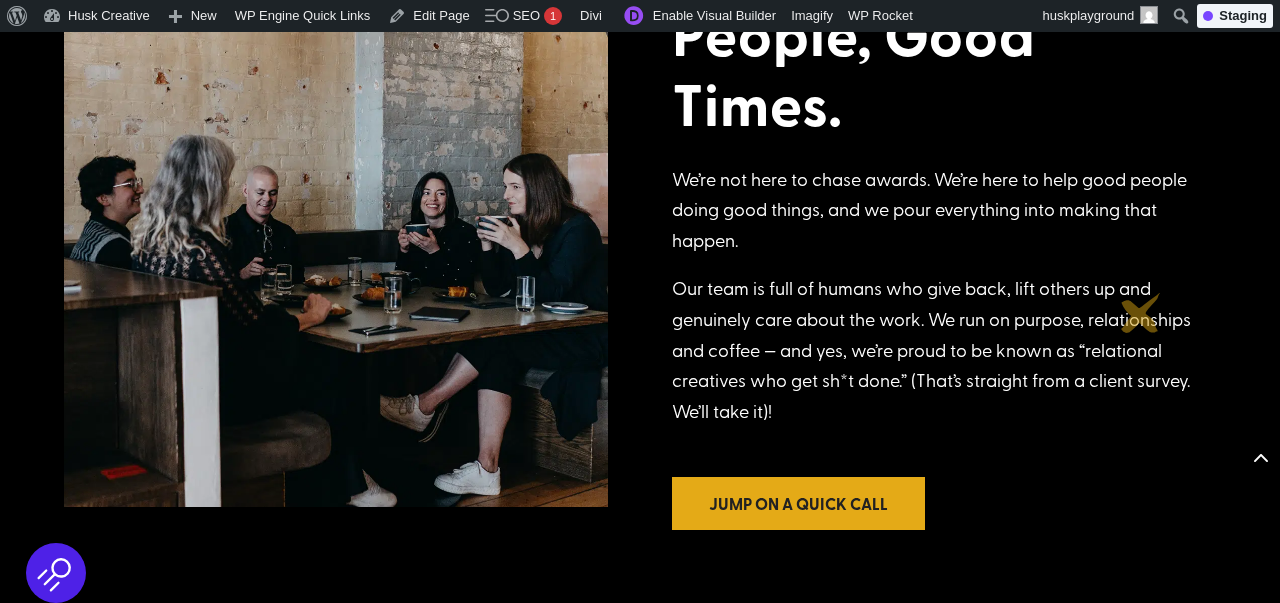 scroll, scrollTop: 1935, scrollLeft: 0, axis: vertical 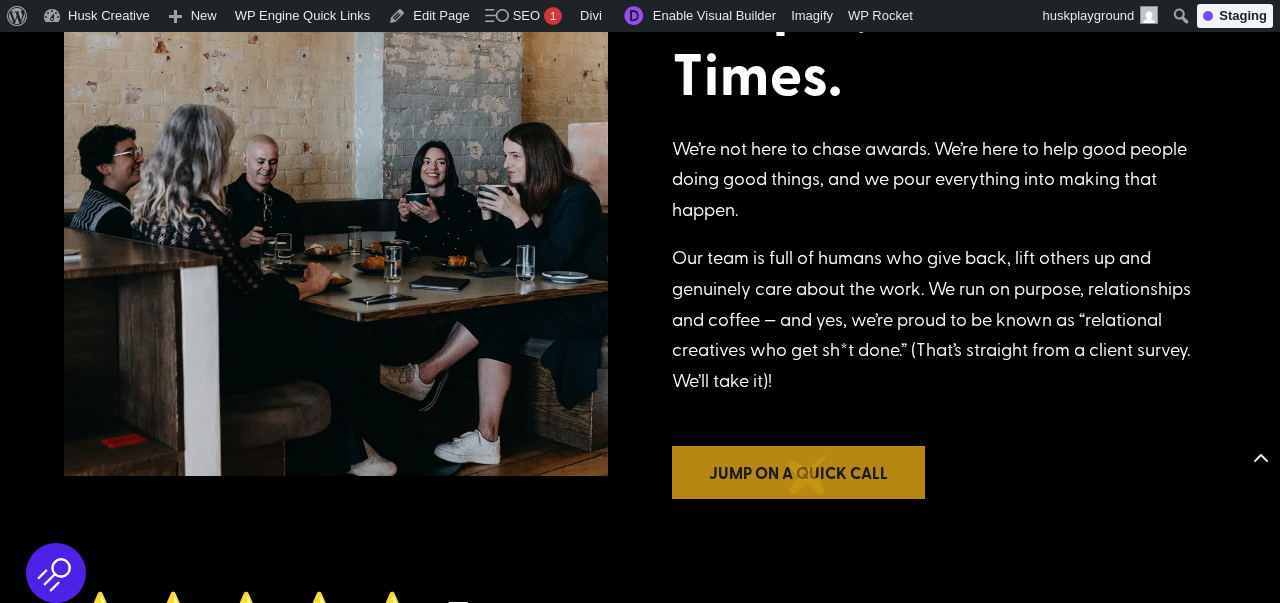 click on "Jump on a quick call" at bounding box center (798, 472) 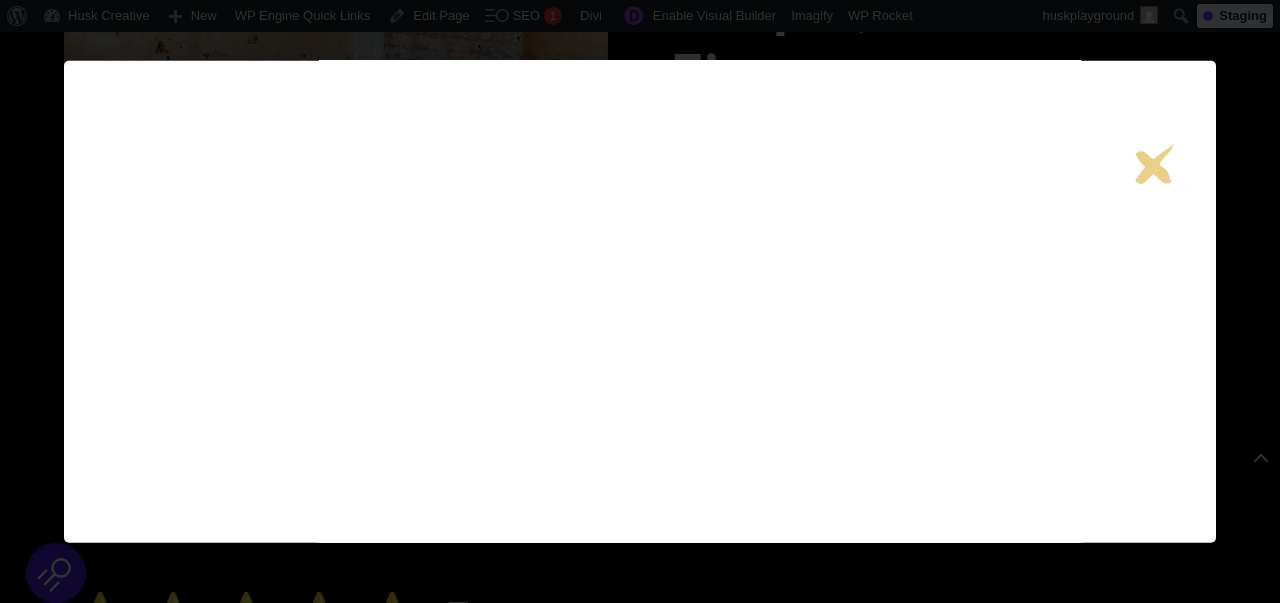 scroll, scrollTop: 0, scrollLeft: 0, axis: both 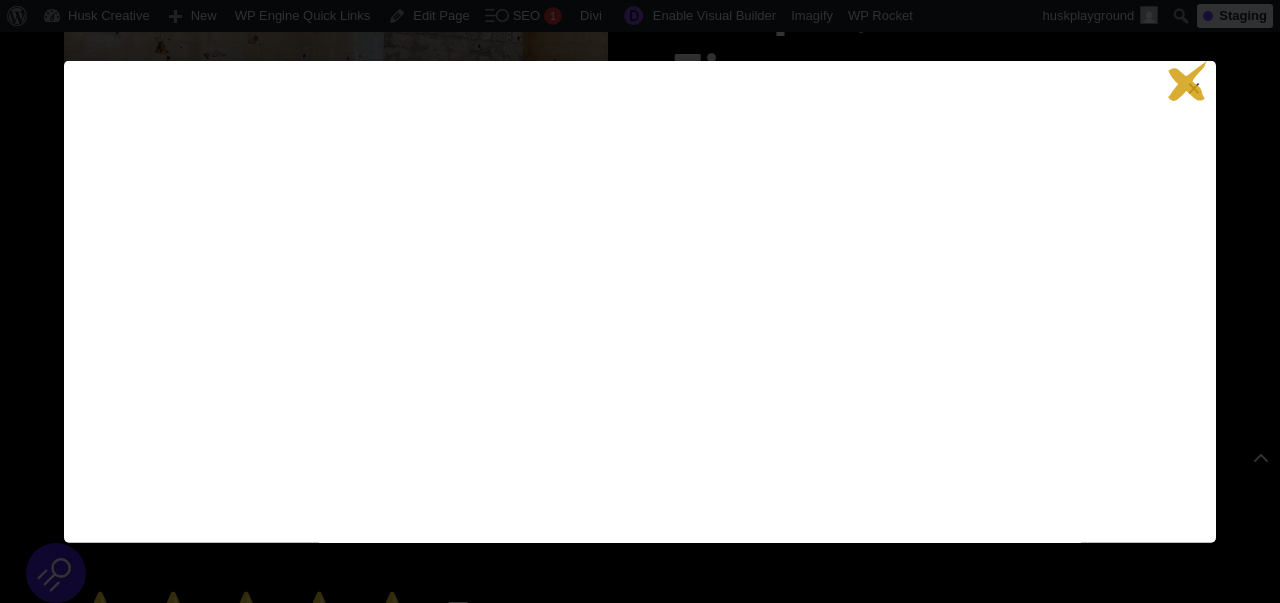 click on "×" at bounding box center [1194, 87] 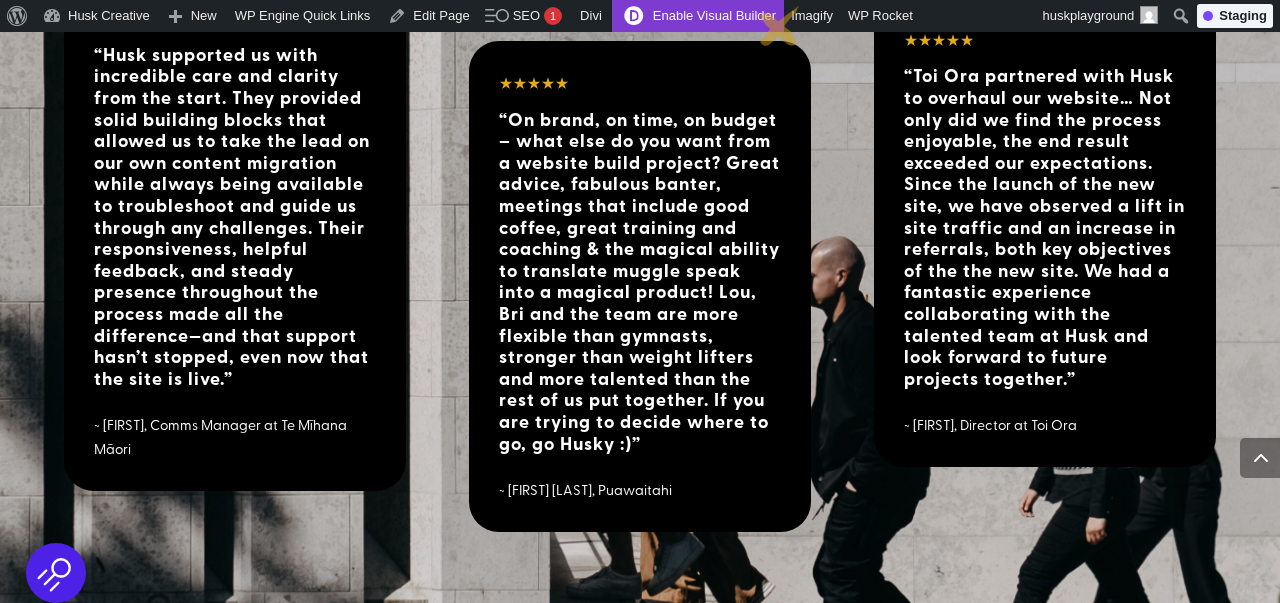 scroll, scrollTop: 4417, scrollLeft: 0, axis: vertical 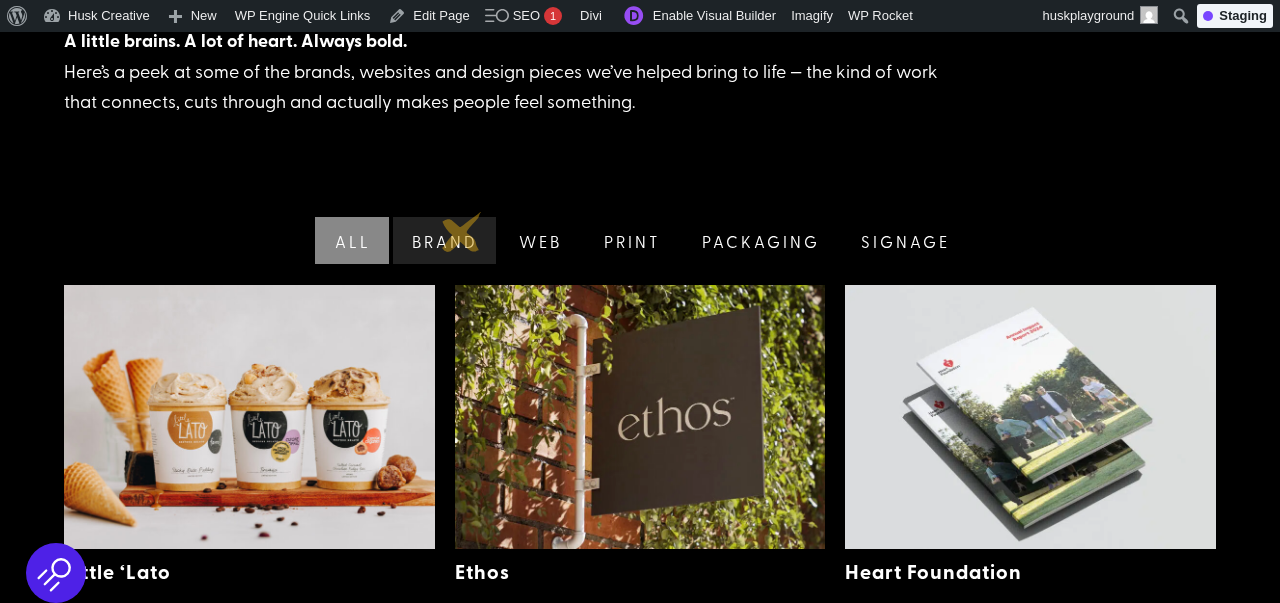 click on "Brand" at bounding box center [443, 240] 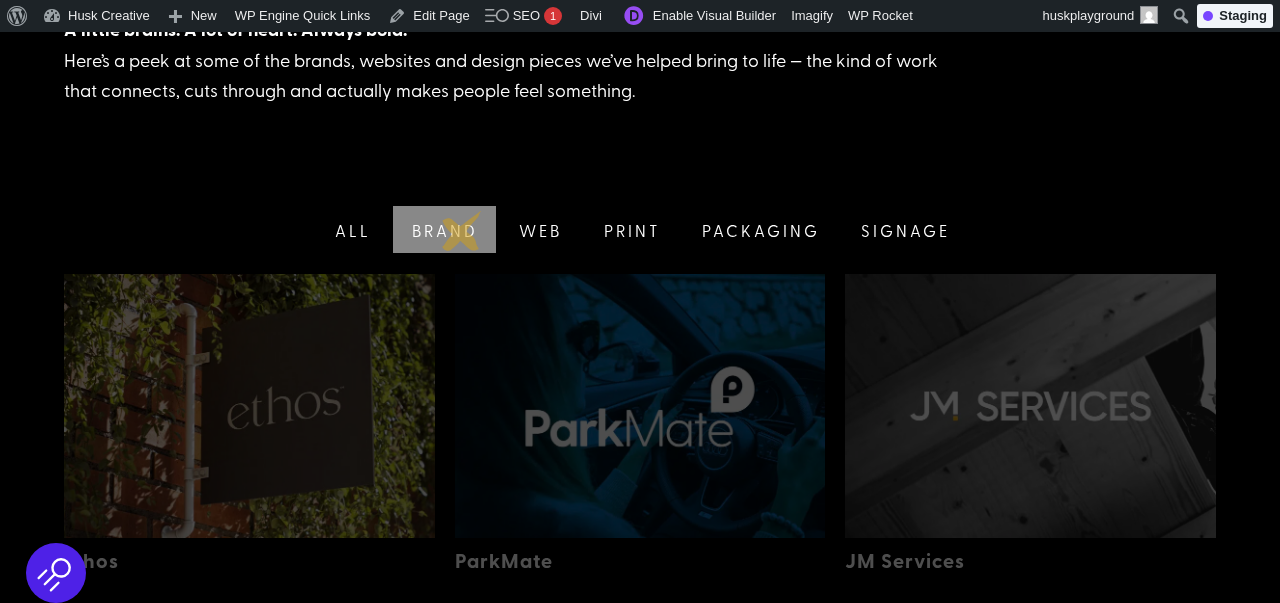 scroll, scrollTop: 420, scrollLeft: 0, axis: vertical 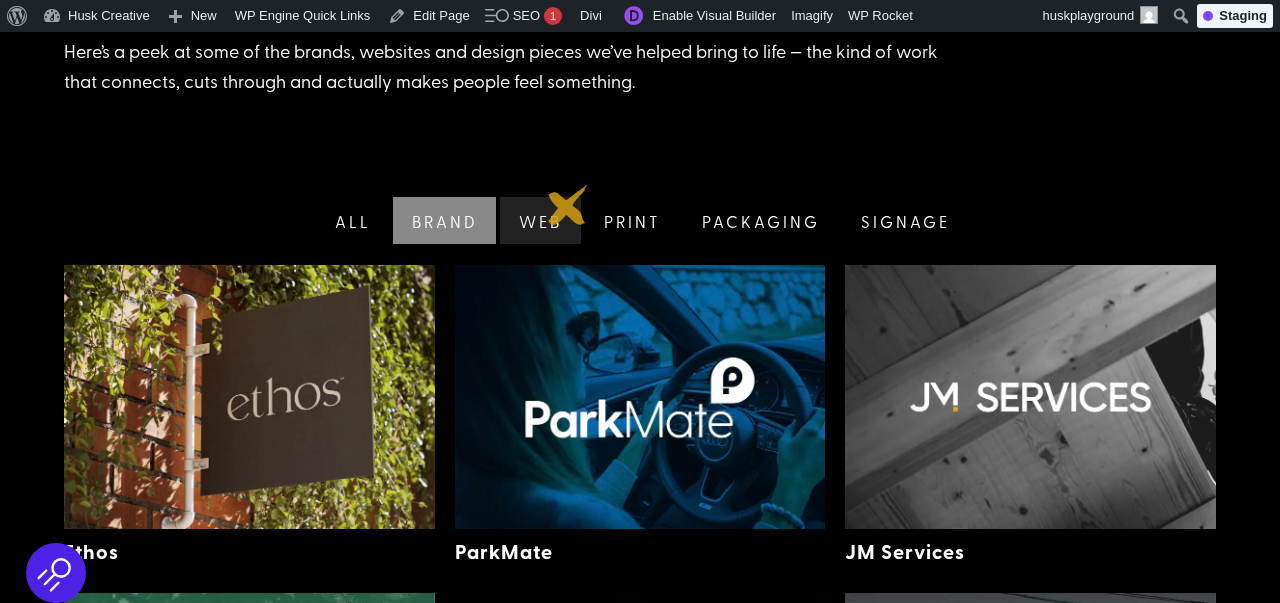 click on "Web" at bounding box center (538, 220) 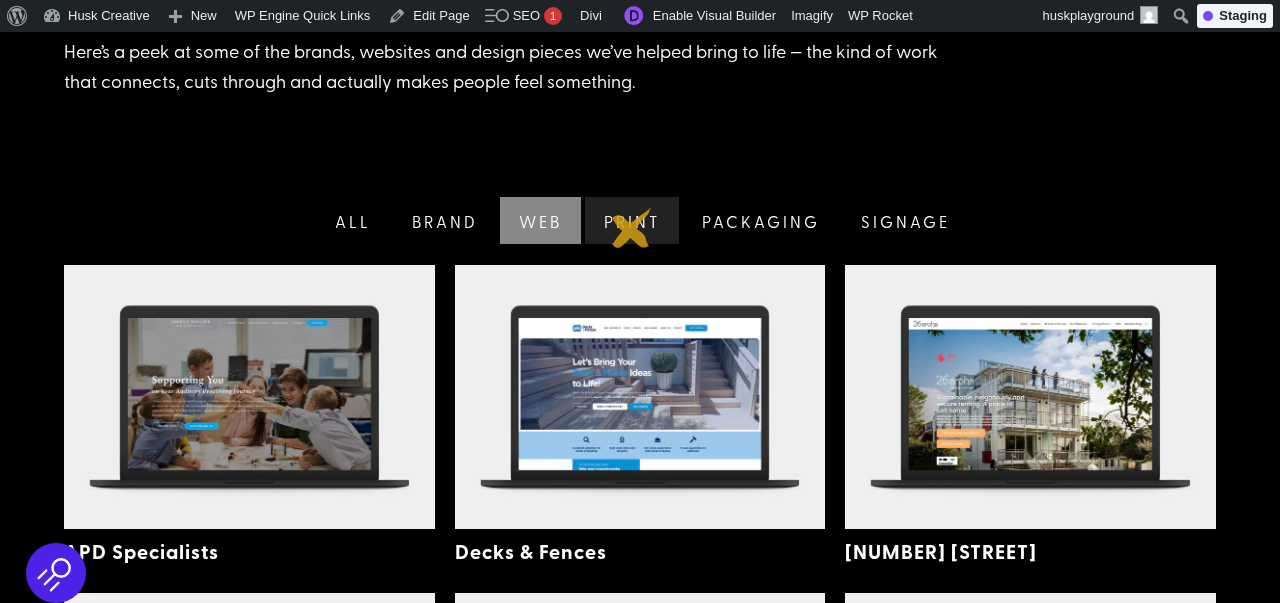 click on "Print" at bounding box center [630, 220] 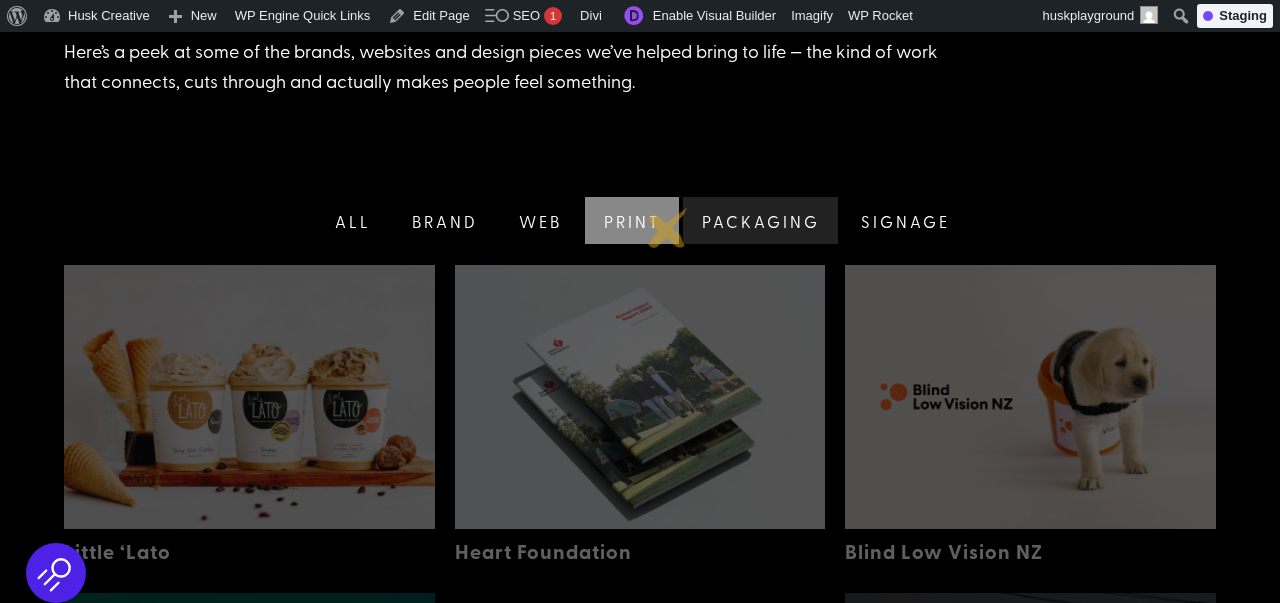 click on "Packaging" at bounding box center (759, 220) 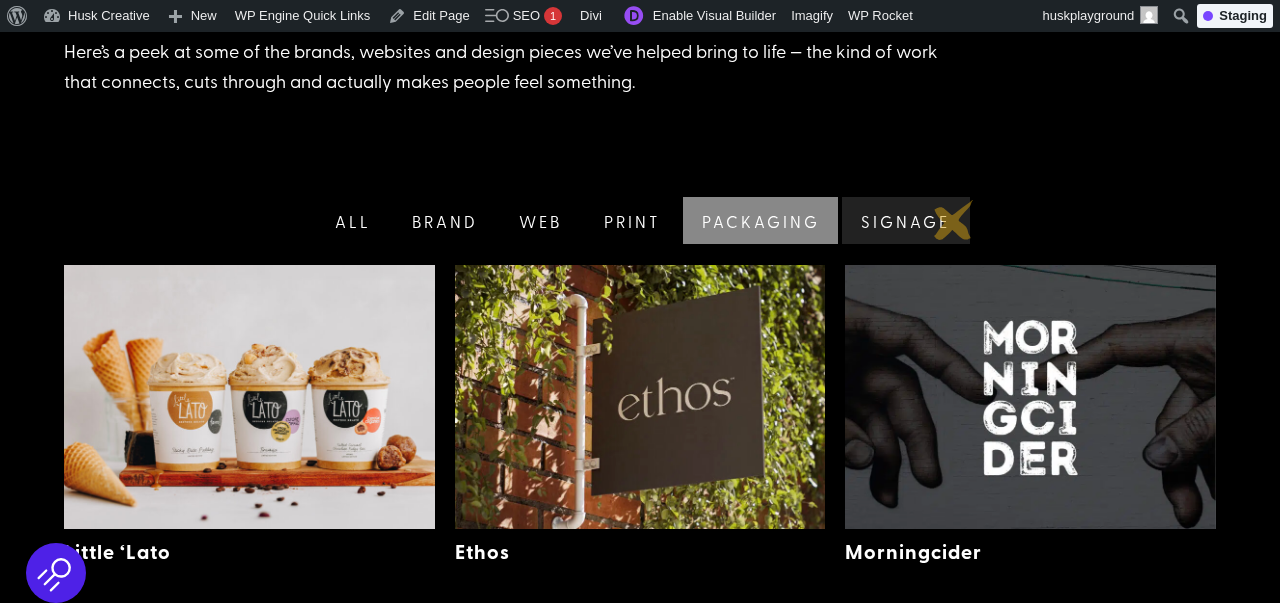 click on "Signage" at bounding box center (903, 220) 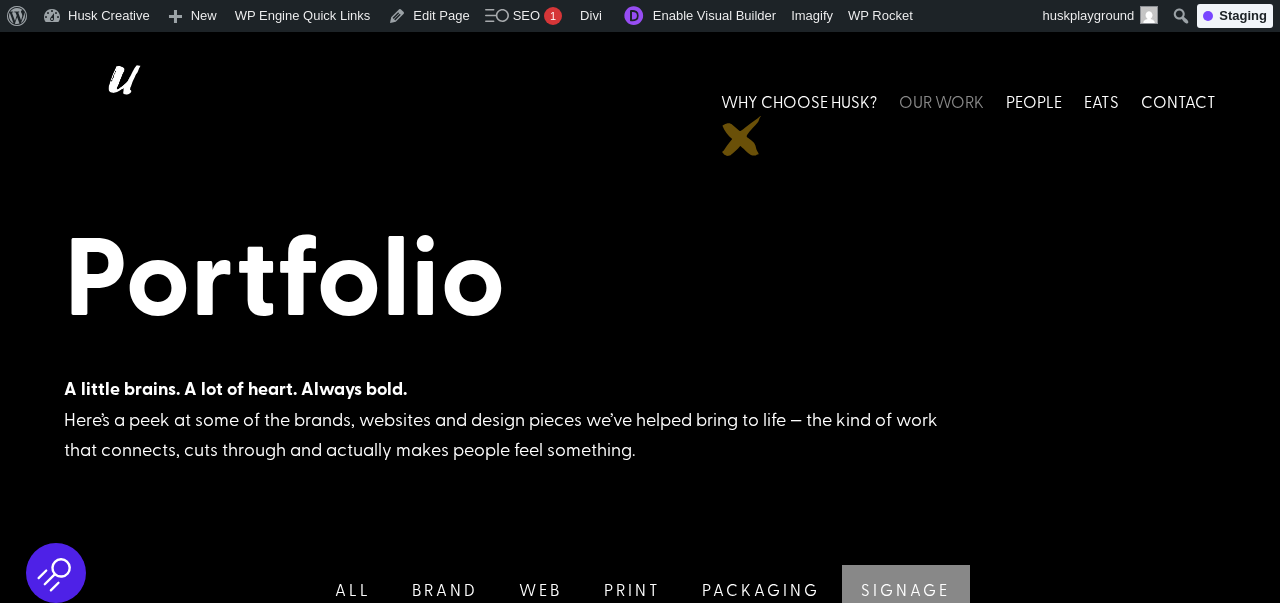 scroll, scrollTop: 0, scrollLeft: 0, axis: both 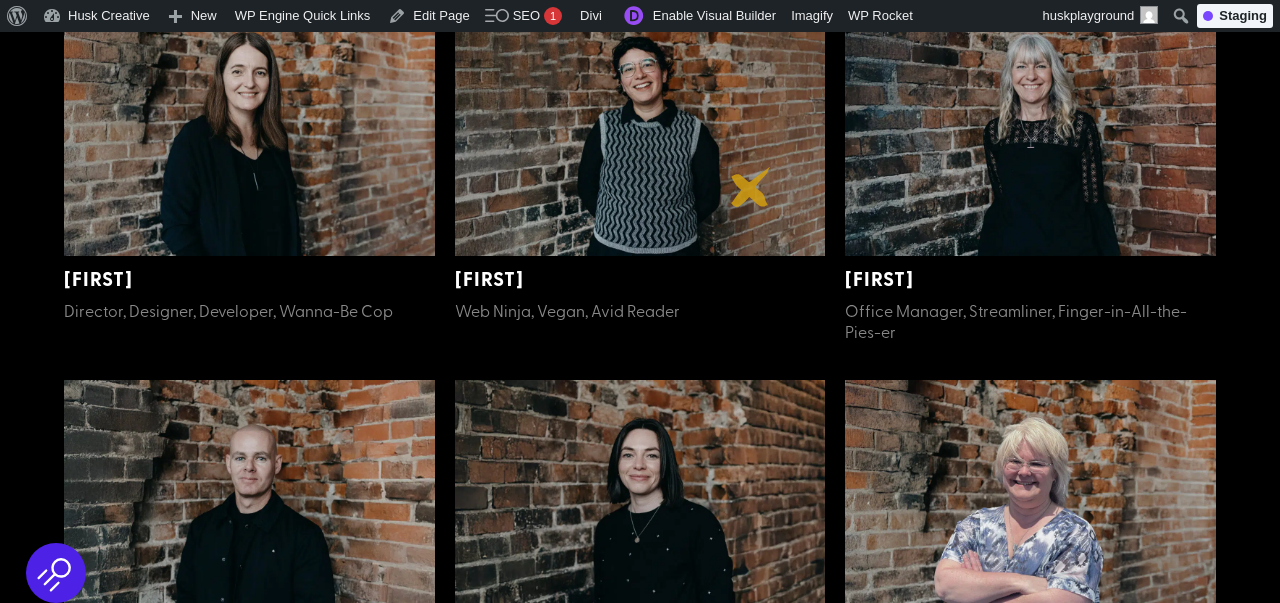 click at bounding box center (640, 123) 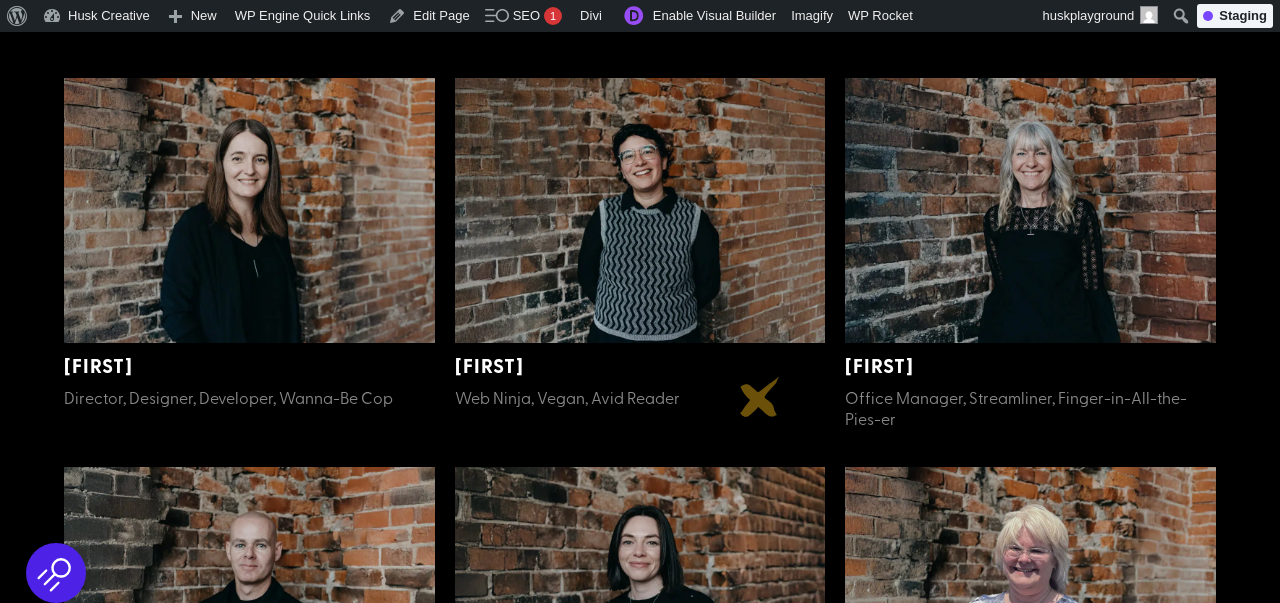scroll, scrollTop: 542, scrollLeft: 0, axis: vertical 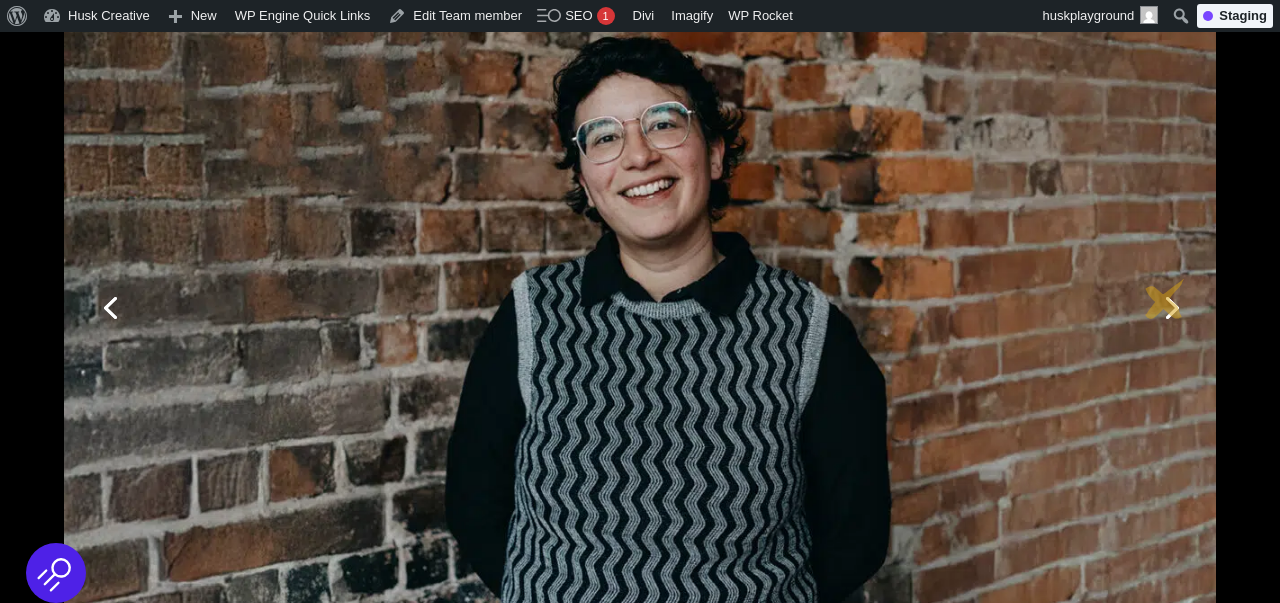click on "Next" at bounding box center [1170, 306] 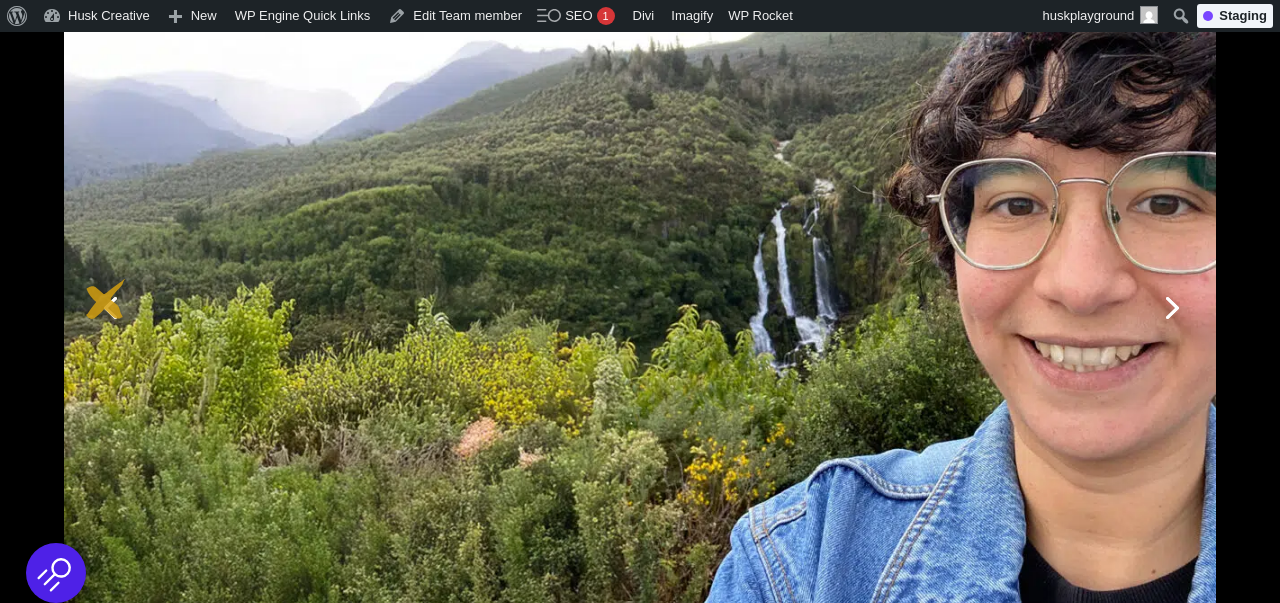click on "Previous" at bounding box center (110, 306) 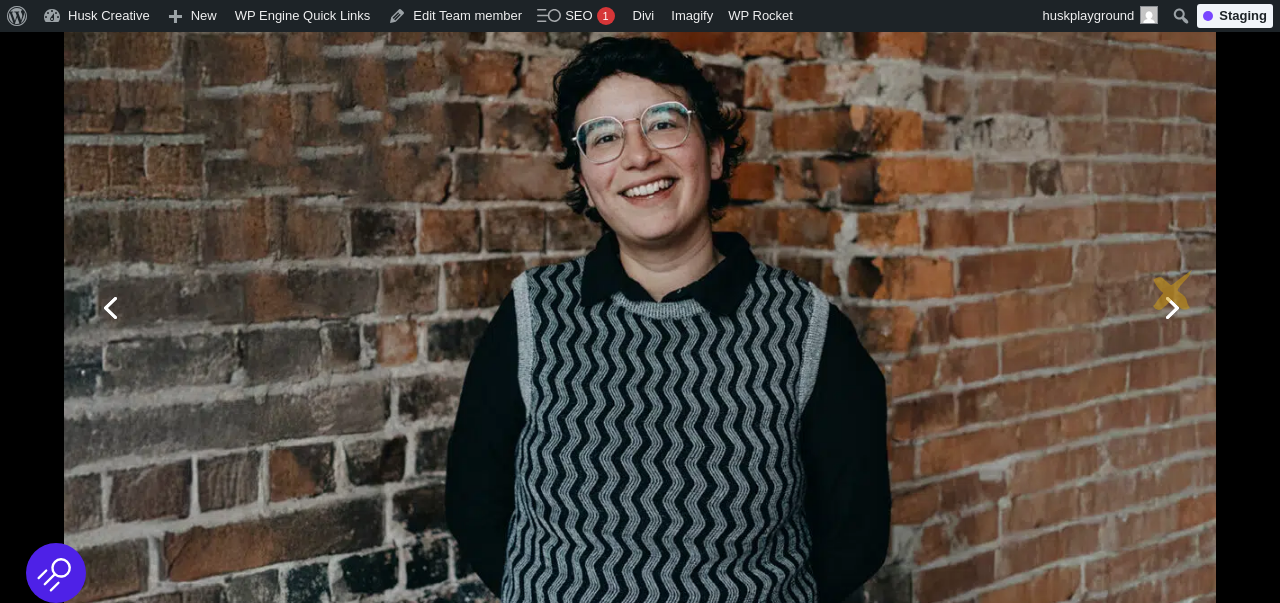 click on "Next" at bounding box center [1170, 306] 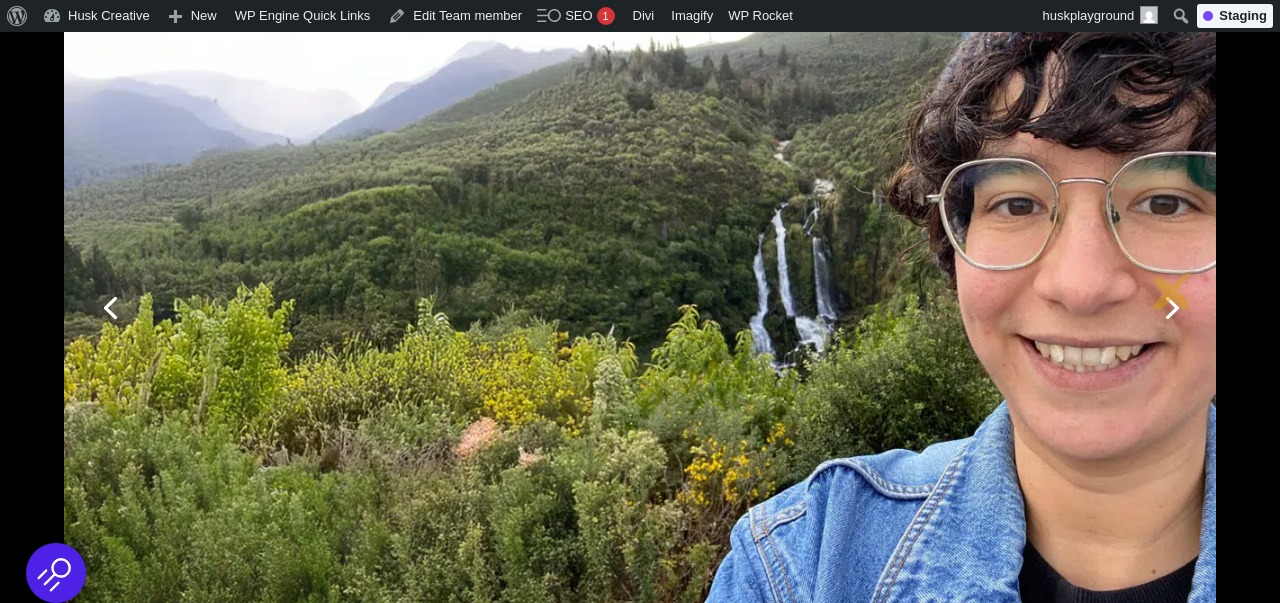 click on "Next" at bounding box center [1170, 306] 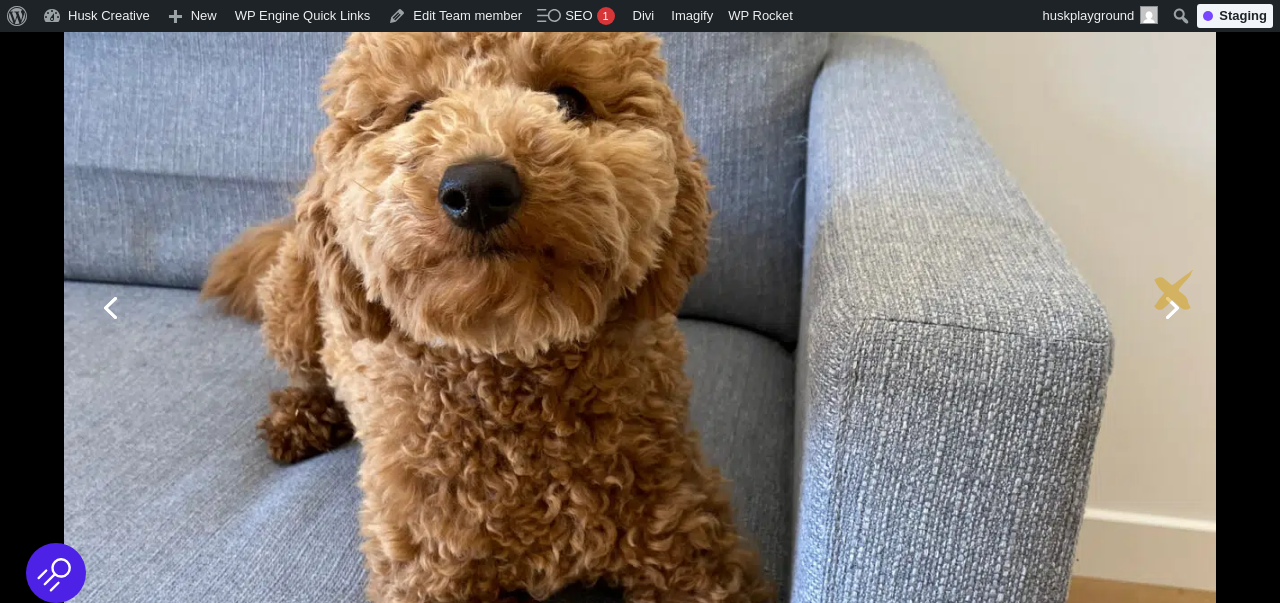 click on "Next" at bounding box center (1170, 306) 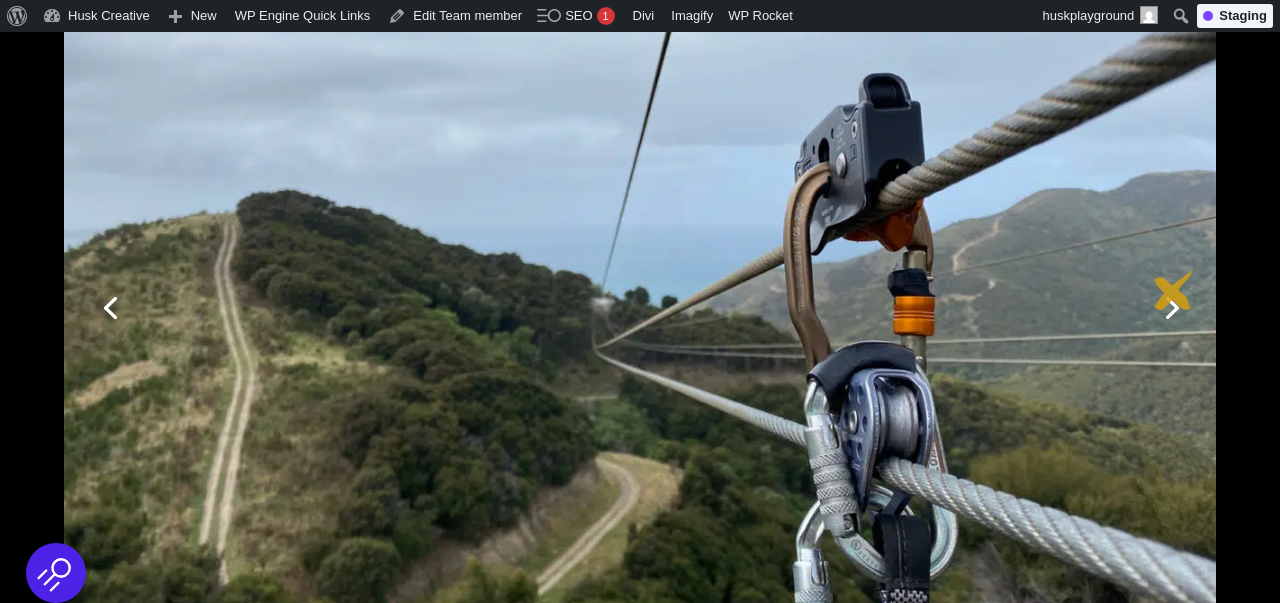 click on "Next" at bounding box center (1170, 306) 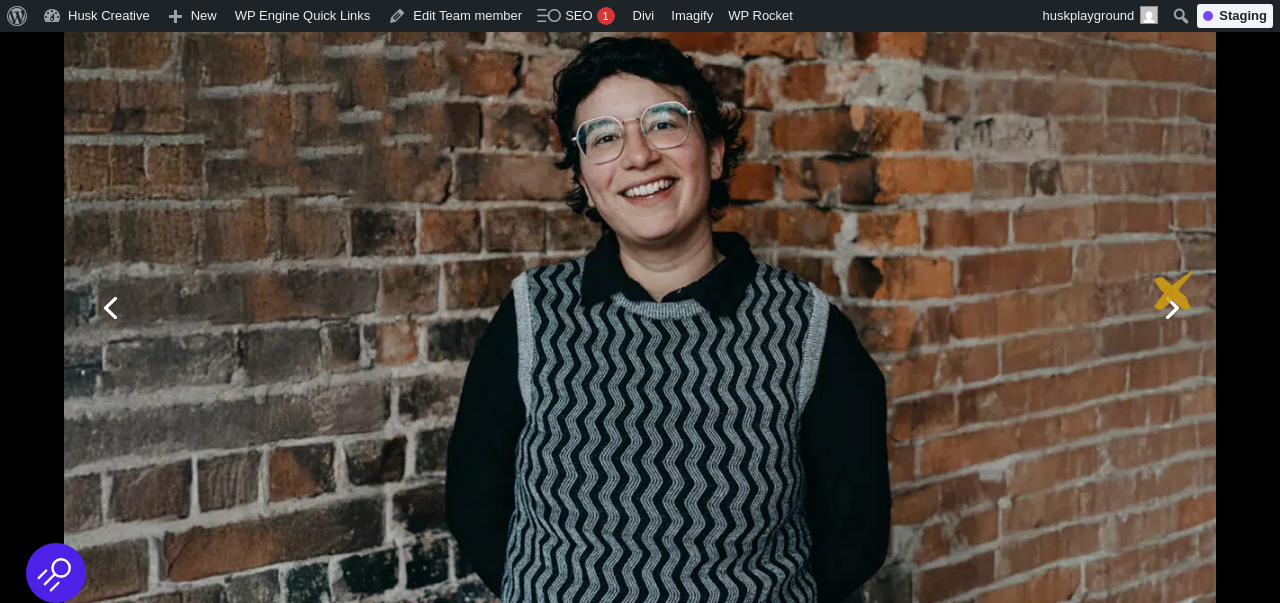 click on "Next" at bounding box center (1170, 306) 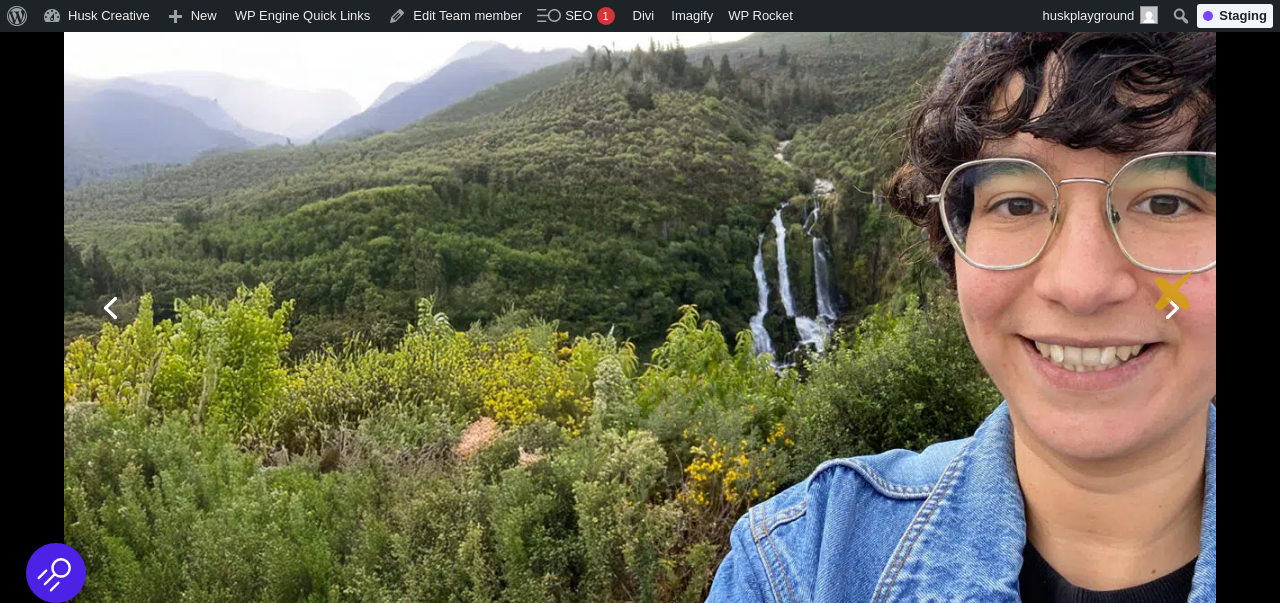 click on "Next" at bounding box center (1170, 306) 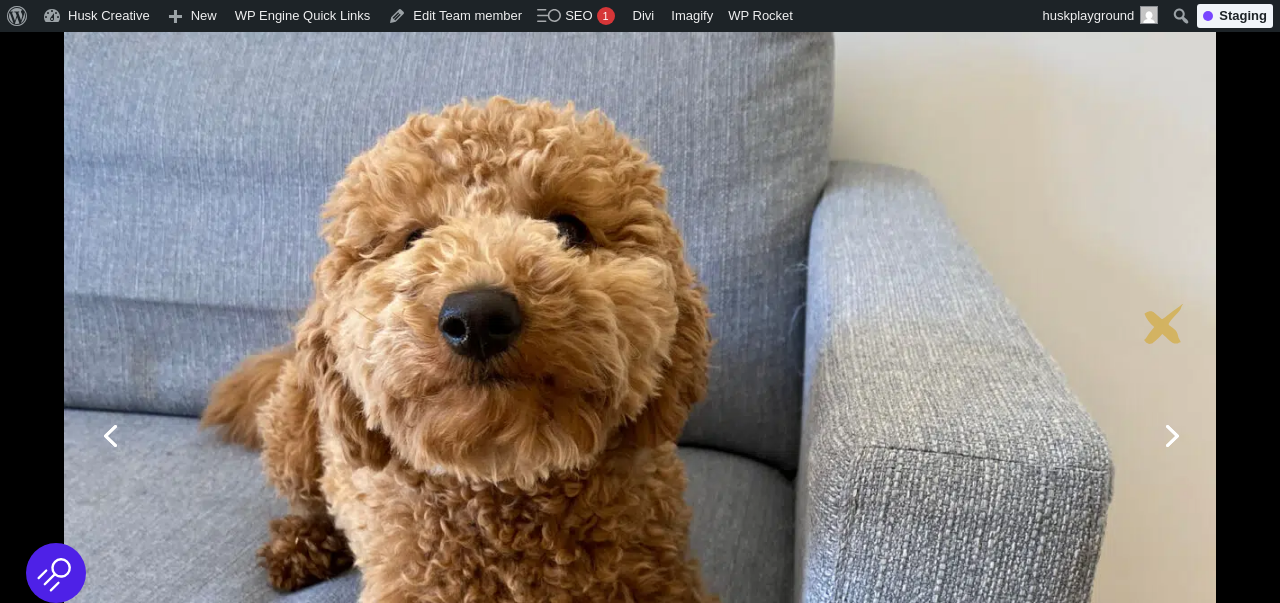 scroll, scrollTop: 232, scrollLeft: 0, axis: vertical 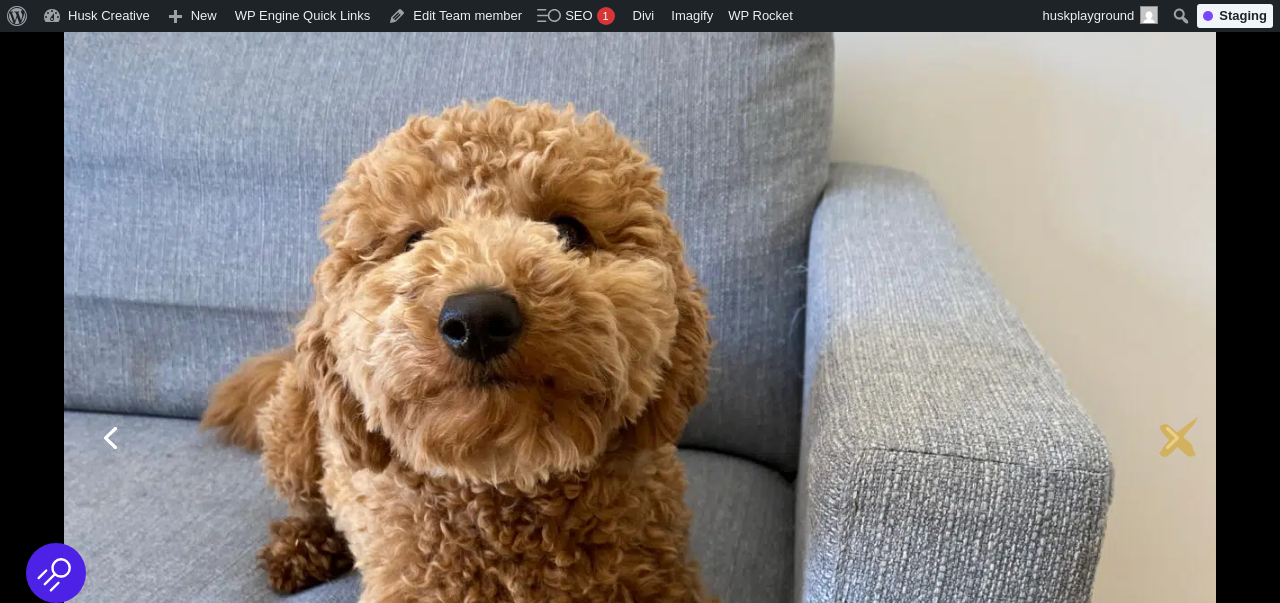 click on "Next" at bounding box center [1170, 436] 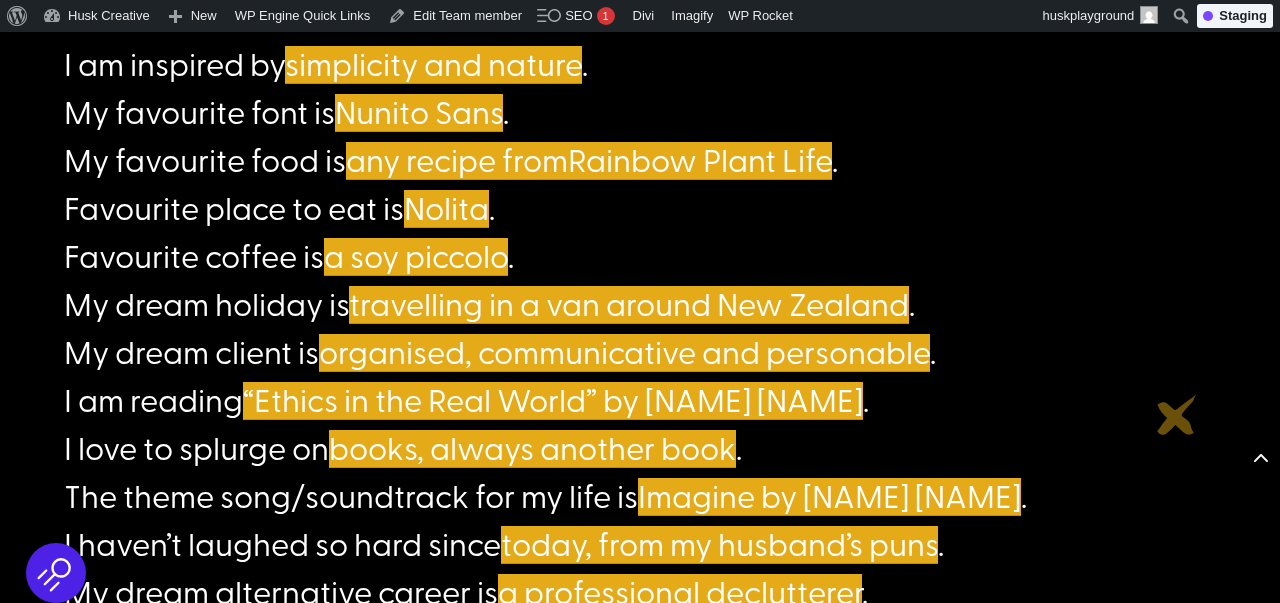 scroll, scrollTop: 1330, scrollLeft: 0, axis: vertical 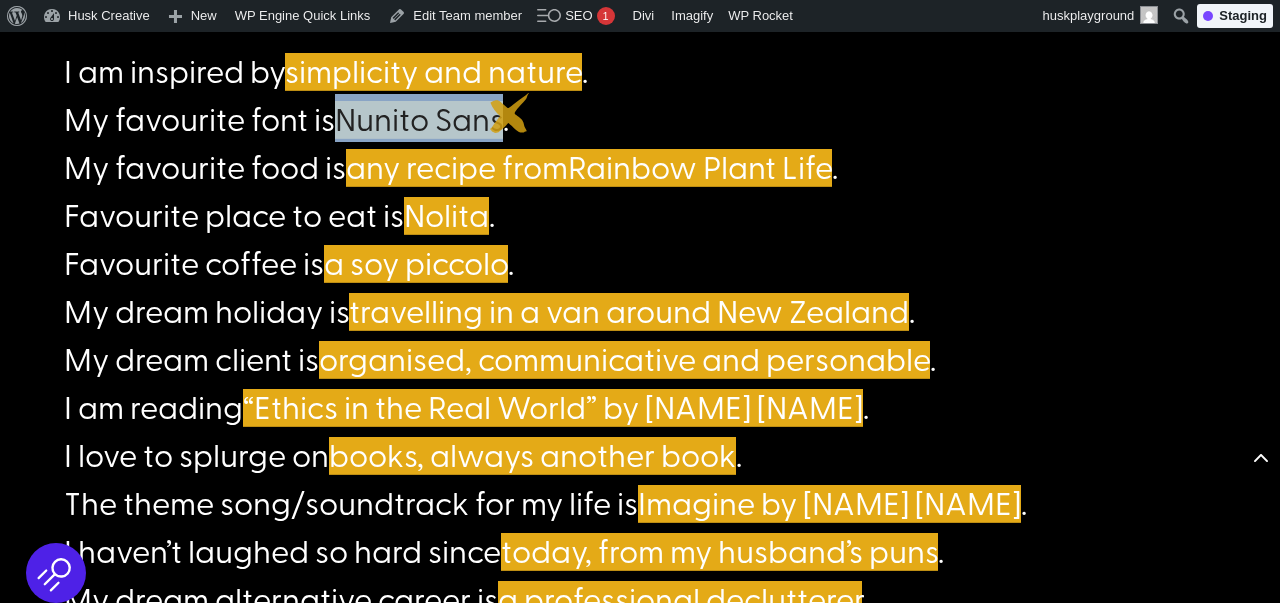 drag, startPoint x: 346, startPoint y: 114, endPoint x: 510, endPoint y: 113, distance: 164.00305 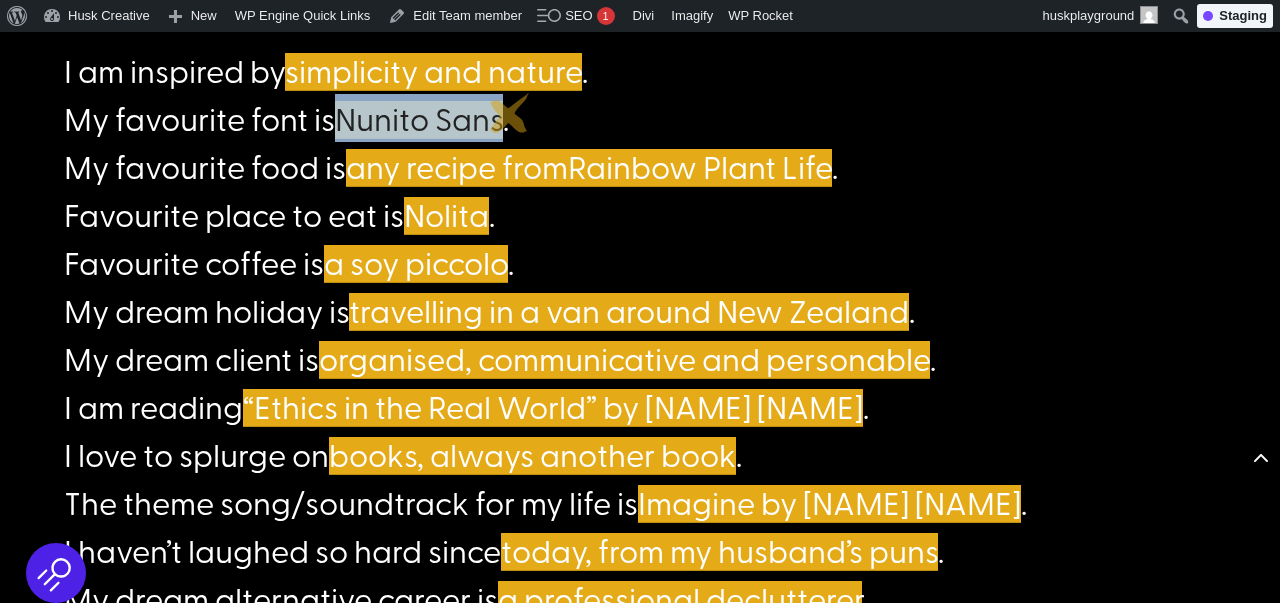 copy on "Nunito Sans" 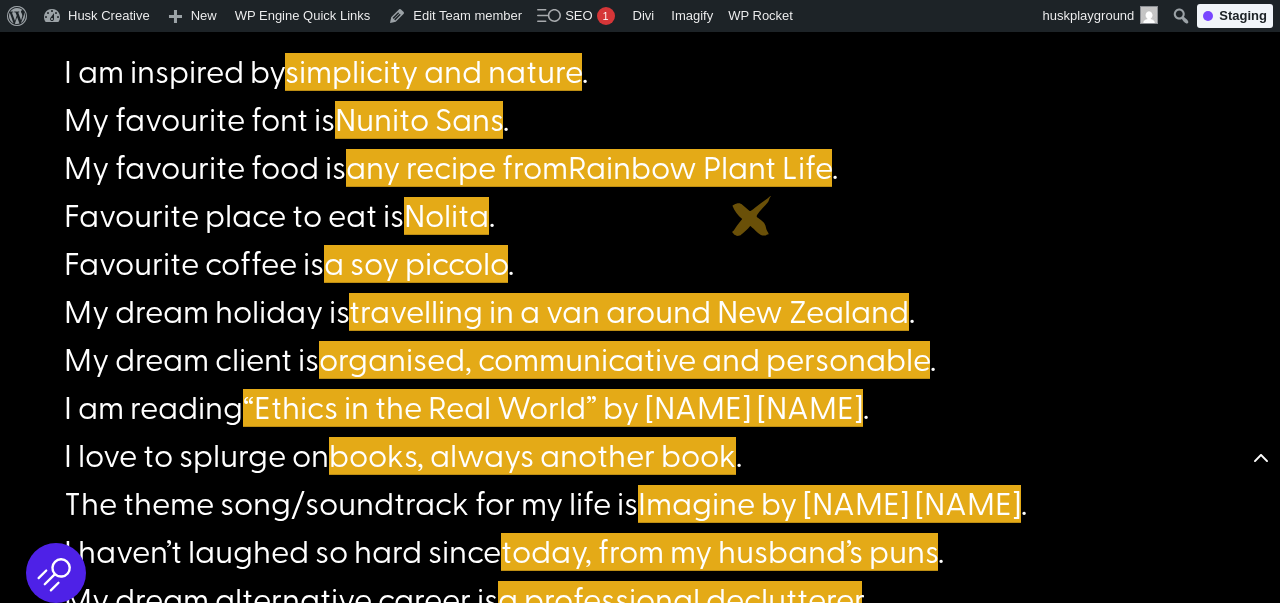 click on "I am inspired by  simplicity and nature .
My favourite font is  Nunito Sans .
My favourite food is  any recipe from  Rainbow Plant Life .
Favourite place to eat is  Nolita .
Favourite coffee is  a soy piccolo .
My dream holiday is  travelling in a van around New Zealand .
My dream client is  organised, communicative and personable .
I am reading  “Ethics in the Real World” by Peter Singer .
I love to splurge on  books, always another book .
The theme song/soundtrack for my life is  Imagine by John Lennon .
I haven’t laughed so hard since  today, from my husband’s puns .
My dream alternative career is  a professional declutterer .
When I retire I will  do good and see the world .
I am most likely Husky to  be in “code land” ." at bounding box center [640, 387] 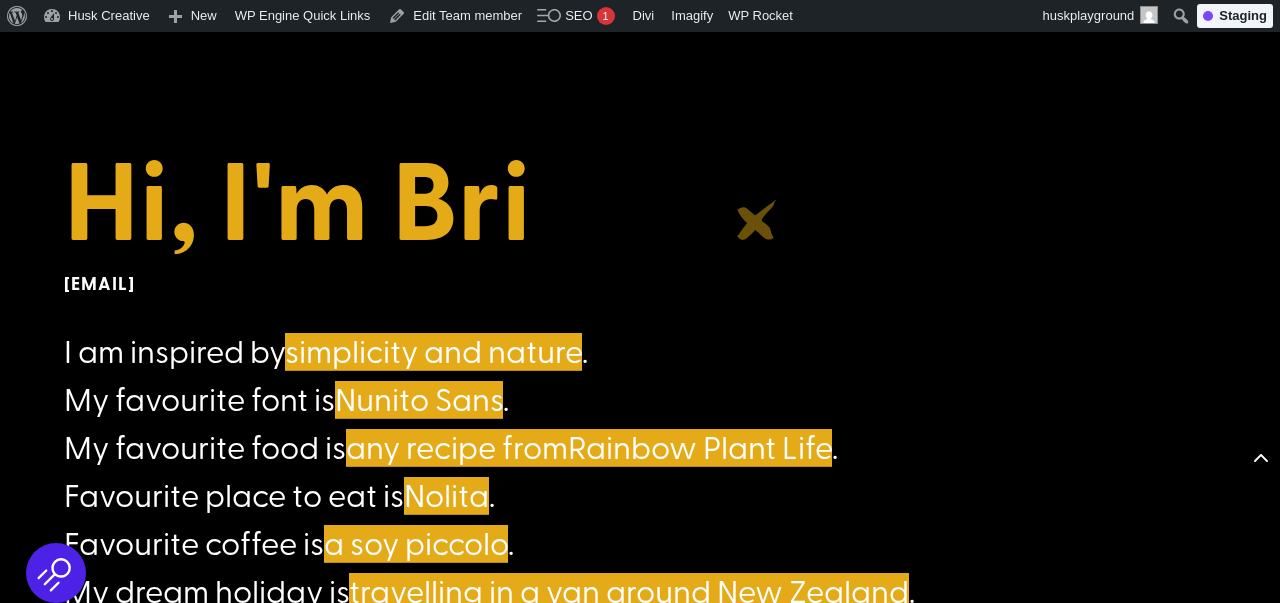 scroll, scrollTop: 1046, scrollLeft: 0, axis: vertical 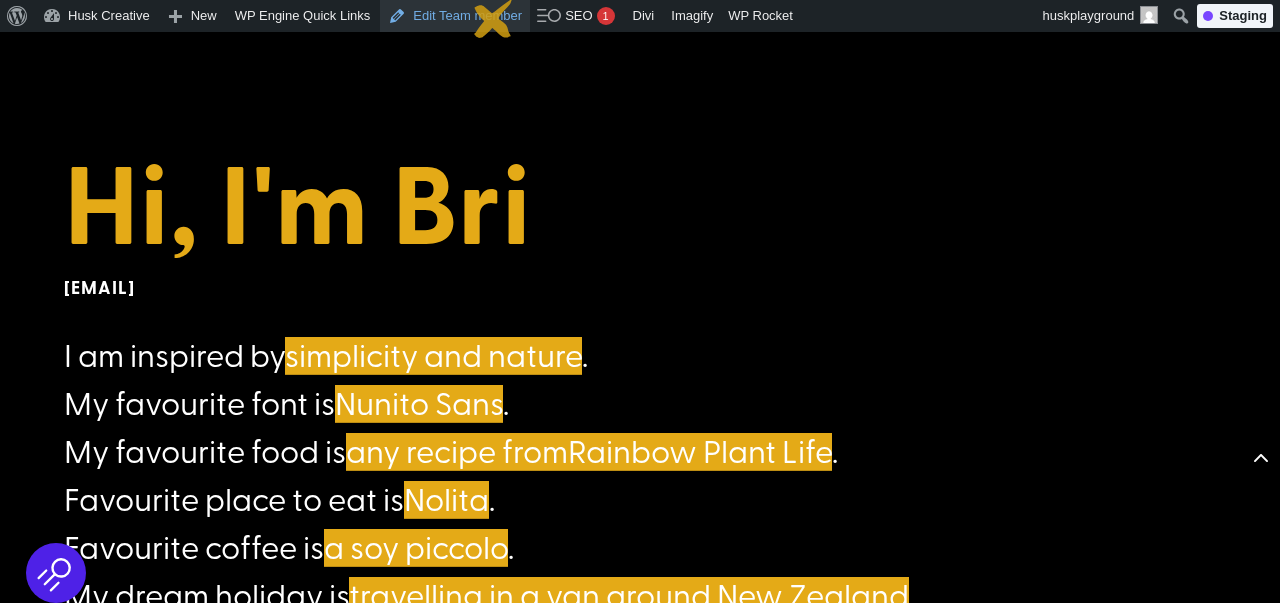 click on "Edit Team member" at bounding box center (455, 16) 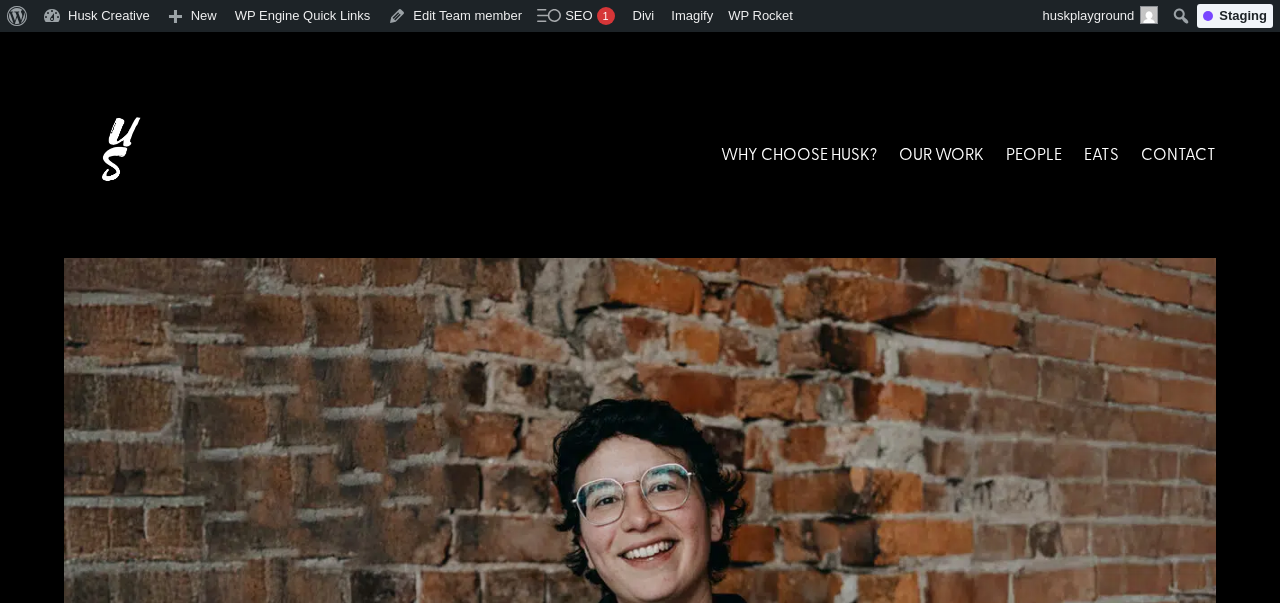 scroll, scrollTop: 559, scrollLeft: 0, axis: vertical 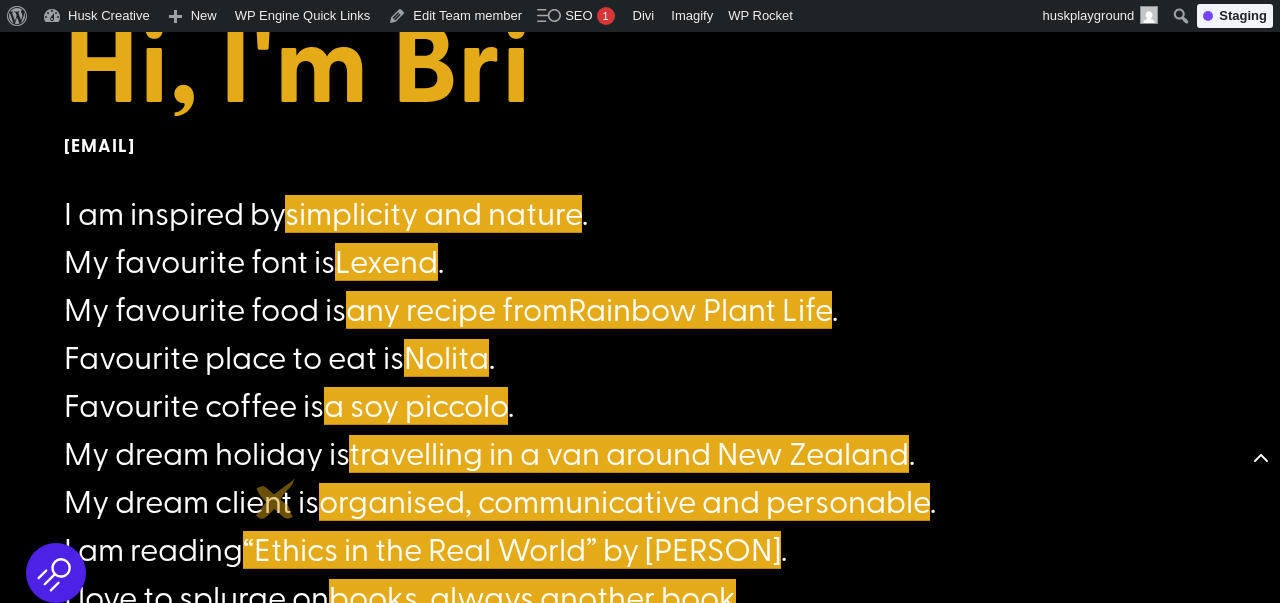 click on "I am inspired by  simplicity and nature .
My favourite font is  Lexend .
My favourite food is  any recipe from  Rainbow Plant Life .
Favourite place to eat is  [NEIGHBORHOOD] .
Favourite coffee is  a soy piccolo .
My dream holiday is  travelling in a van around New Zealand .
My dream client is  organised, communicative and personable .
I am reading  “Ethics in the Real World” by [PERSON] .
I love to splurge on  books, always another book .
The theme song/soundtrack for my life is  Imagine by [PERSON] .
I haven’t laughed so hard since  today, from my husband’s puns .
My dream alternative career is  a professional declutterer .
When I retire I will  do good and see the world .
I am most likely Husky to  be in “code land” ." at bounding box center [640, 529] 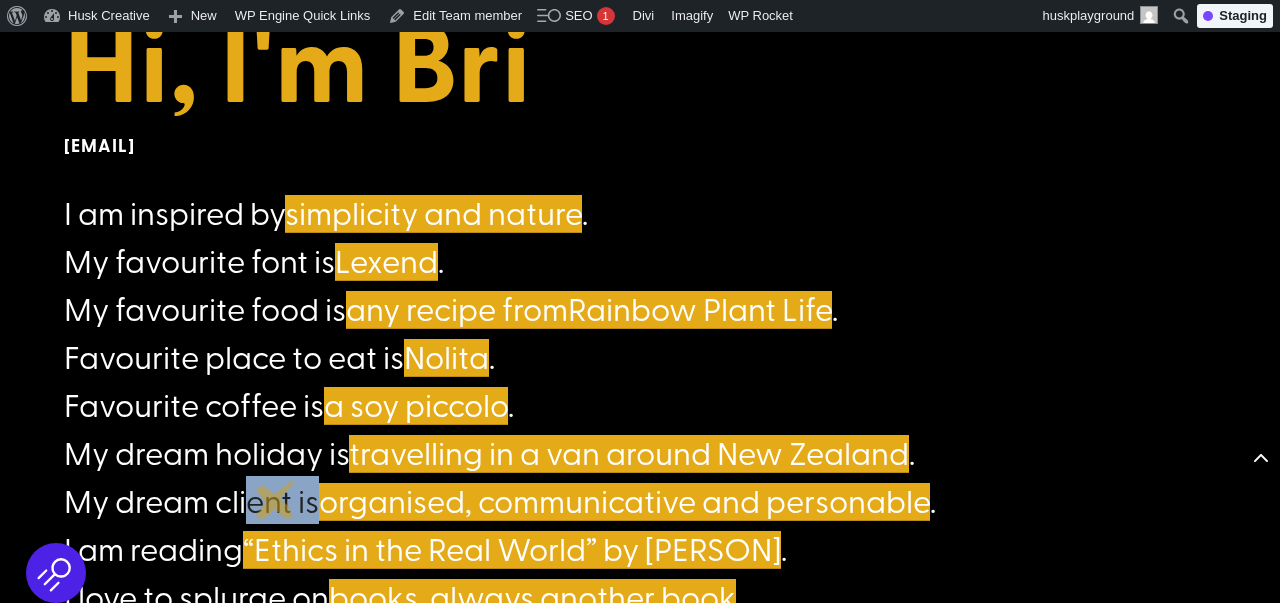 click on "I am inspired by  simplicity and nature .
My favourite font is  Lexend .
My favourite food is  any recipe from  Rainbow Plant Life .
Favourite place to eat is  [NEIGHBORHOOD] .
Favourite coffee is  a soy piccolo .
My dream holiday is  travelling in a van around New Zealand .
My dream client is  organised, communicative and personable .
I am reading  “Ethics in the Real World” by [PERSON] .
I love to splurge on  books, always another book .
The theme song/soundtrack for my life is  Imagine by [PERSON] .
I haven’t laughed so hard since  today, from my husband’s puns .
My dream alternative career is  a professional declutterer .
When I retire I will  do good and see the world .
I am most likely Husky to  be in “code land” ." at bounding box center (640, 529) 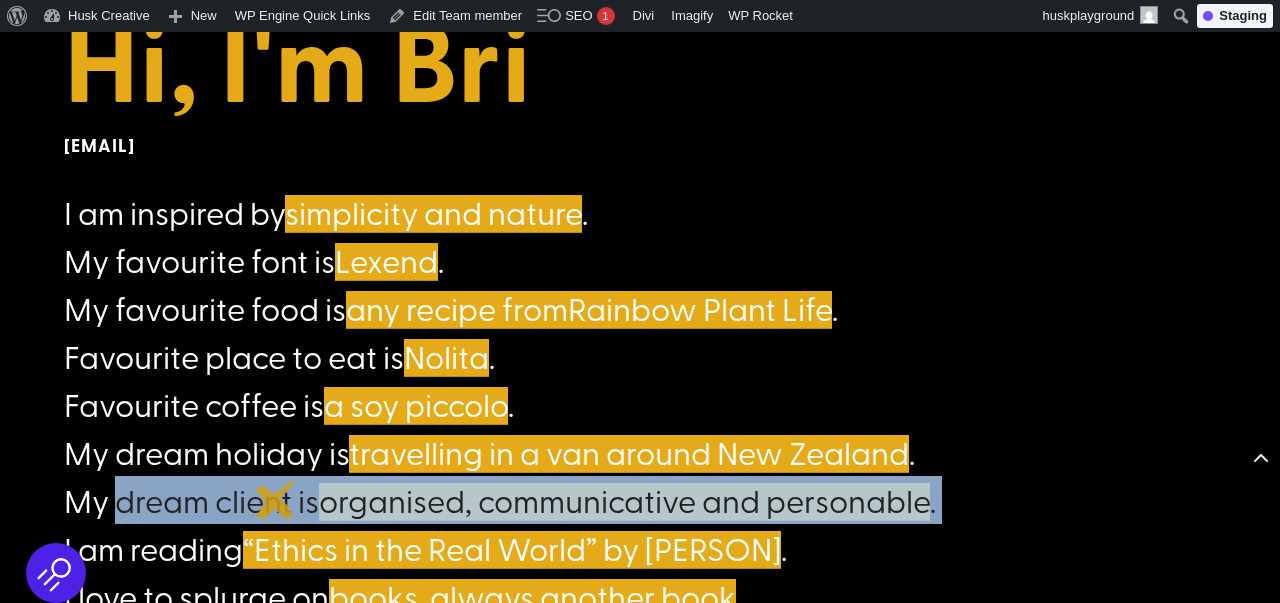 click on "I am inspired by  simplicity and nature .
My favourite font is  Lexend .
My favourite food is  any recipe from  Rainbow Plant Life .
Favourite place to eat is  [NEIGHBORHOOD] .
Favourite coffee is  a soy piccolo .
My dream holiday is  travelling in a van around New Zealand .
My dream client is  organised, communicative and personable .
I am reading  “Ethics in the Real World” by [PERSON] .
I love to splurge on  books, always another book .
The theme song/soundtrack for my life is  Imagine by [PERSON] .
I haven’t laughed so hard since  today, from my husband’s puns .
My dream alternative career is  a professional declutterer .
When I retire I will  do good and see the world .
I am most likely Husky to  be in “code land” ." at bounding box center (640, 529) 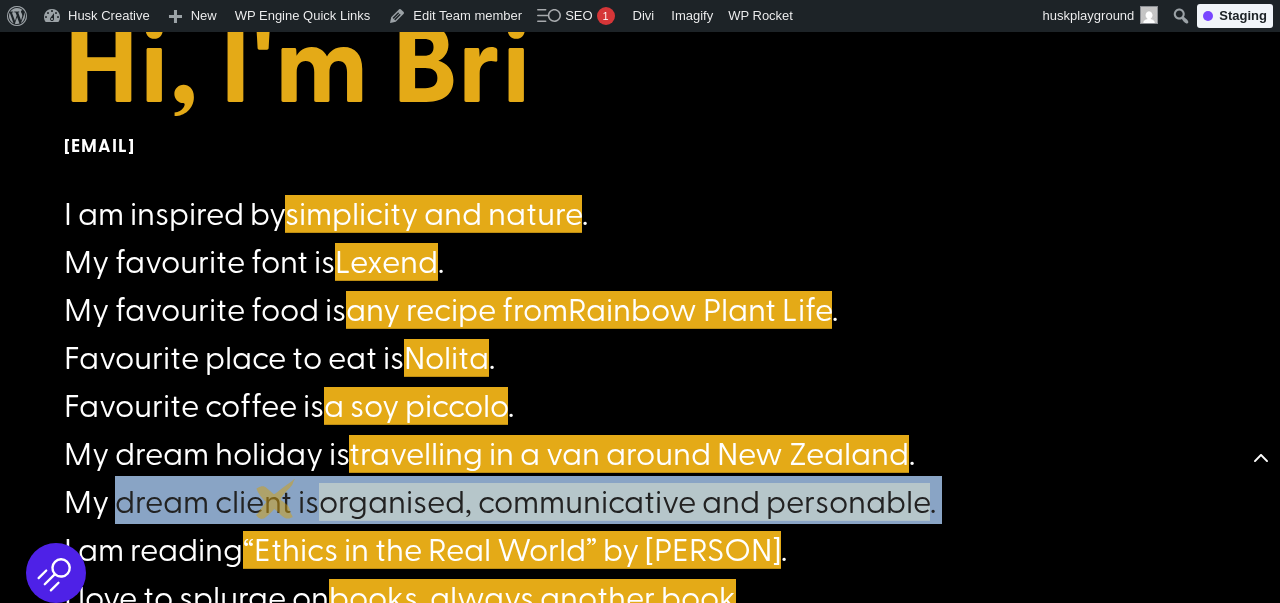 copy on "My dream client is  organised, communicative and personable ." 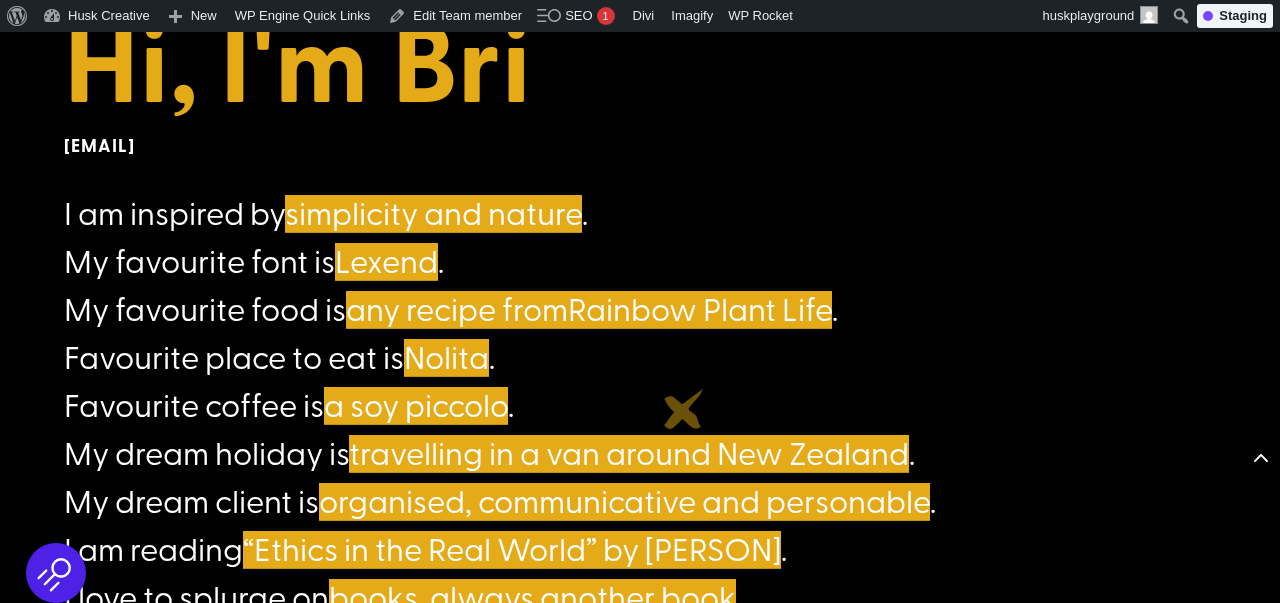 click on "I am inspired by  simplicity and nature .
My favourite font is  Lexend .
My favourite food is  any recipe from  Rainbow Plant Life .
Favourite place to eat is  Nolita .
Favourite coffee is  a soy piccolo .
My dream holiday is  travelling in a van around New Zealand .
My dream client is  organised, communicative and personable .
I am reading  “Ethics in the Real World” by Peter Singer .
I love to splurge on  books, always another book .
The theme song/soundtrack for my life is  Imagine by John Lennon .
I haven’t laughed so hard since  today, from my husband’s puns .
My dream alternative career is  a professional declutterer .
When I retire I will  do good and see the world .
I am most likely Husky to  be in “code land” ." at bounding box center (640, 529) 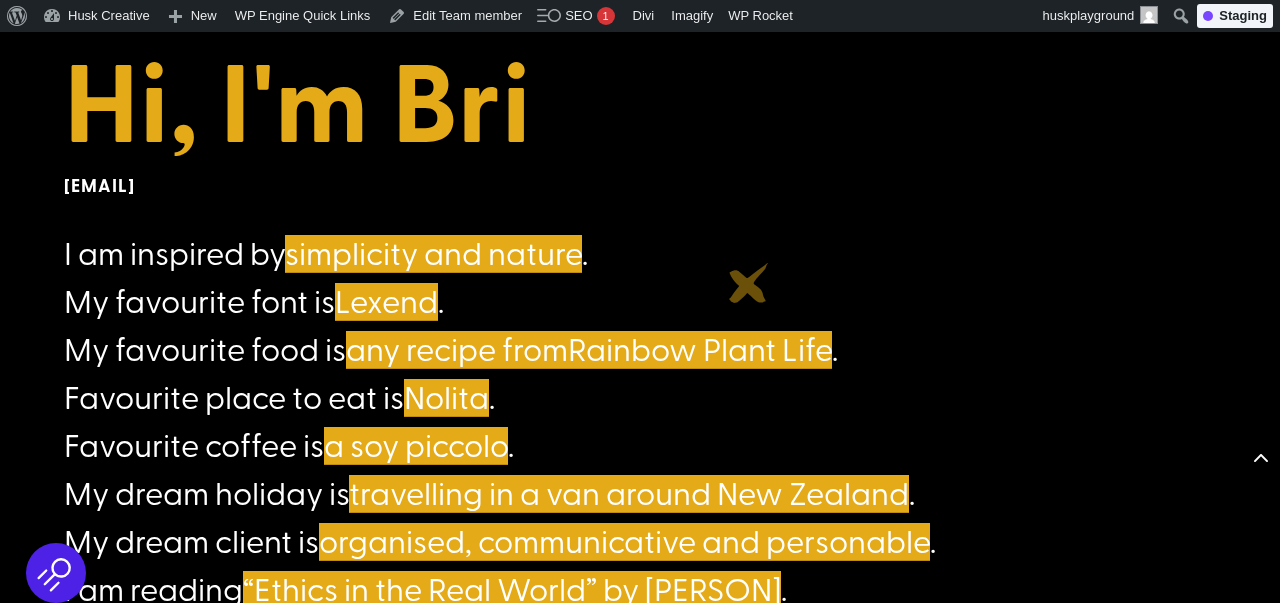 scroll, scrollTop: 1139, scrollLeft: 0, axis: vertical 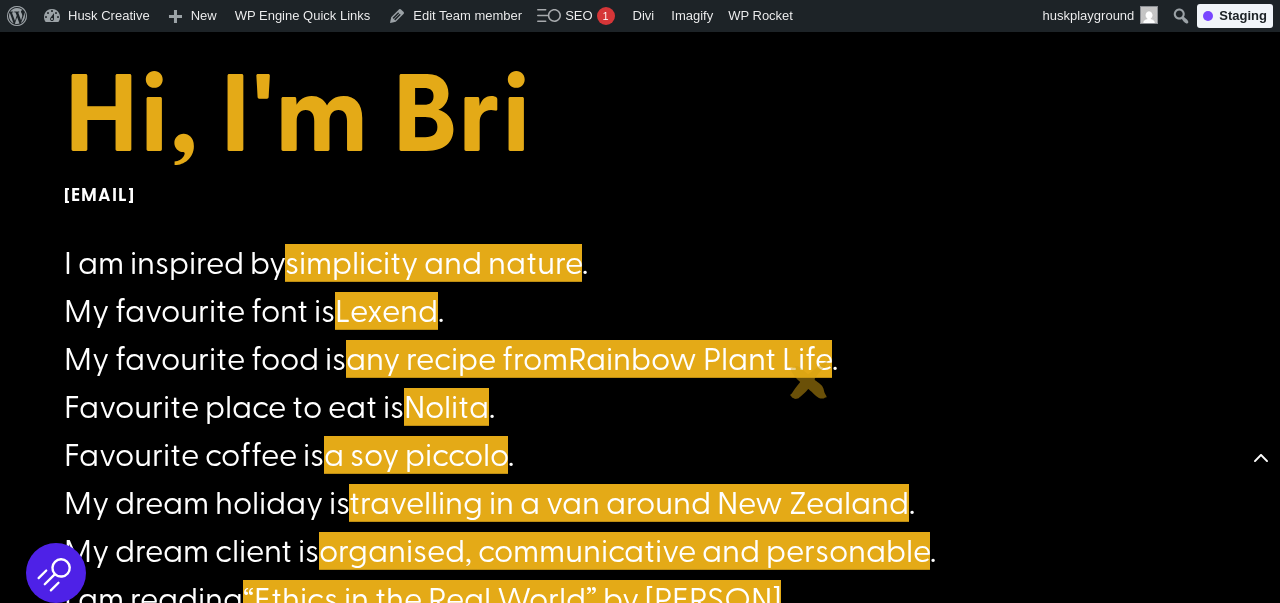 click on "I am inspired by  simplicity and nature .
My favourite font is  Lexend .
My favourite food is  any recipe from  Rainbow Plant Life .
Favourite place to eat is  Nolita .
Favourite coffee is  a soy piccolo .
My dream holiday is  travelling in a van around New Zealand .
My dream client is  organised, communicative and personable .
I am reading  “Ethics in the Real World” by Peter Singer .
I love to splurge on  books, always another book .
The theme song/soundtrack for my life is  Imagine by John Lennon .
I haven’t laughed so hard since  today, from my husband’s puns .
My dream alternative career is  a professional declutterer .
When I retire I will  do good and see the world .
I am most likely Husky to  be in “code land” ." at bounding box center (640, 578) 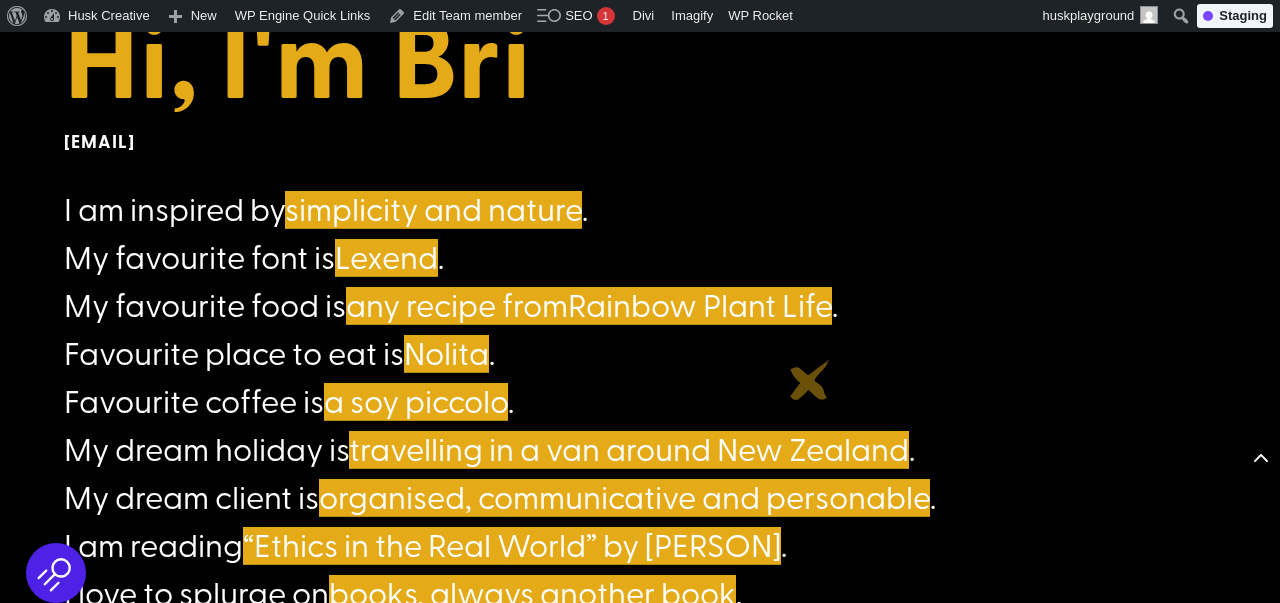scroll, scrollTop: 1201, scrollLeft: 0, axis: vertical 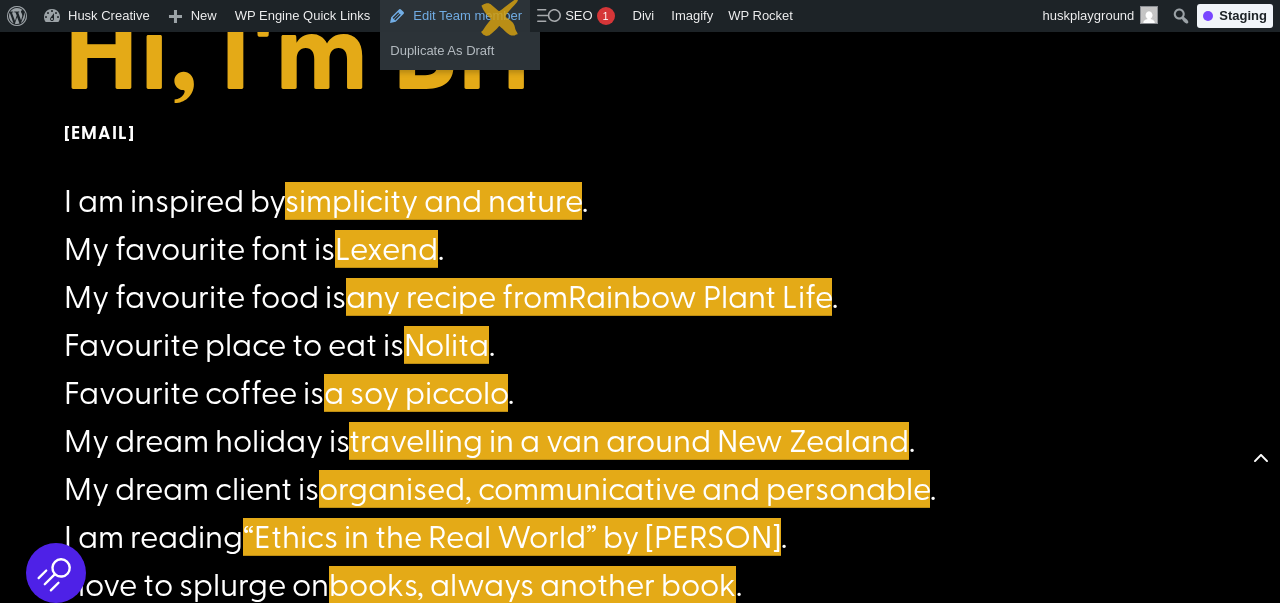 click on "Edit Team member" at bounding box center [455, 16] 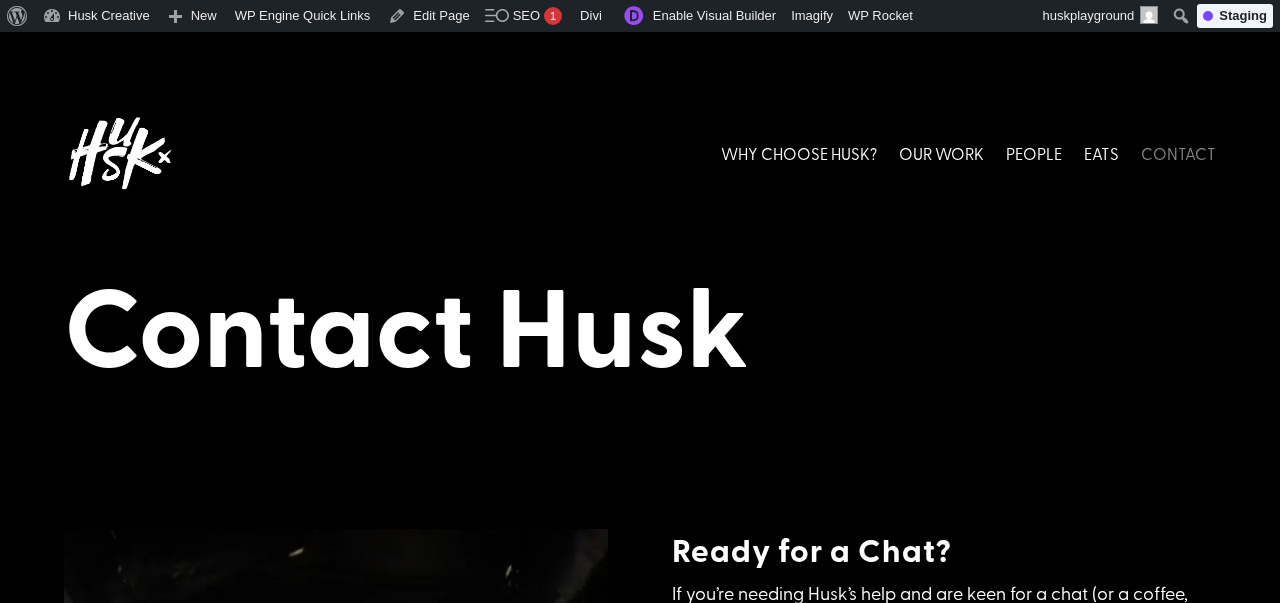 scroll, scrollTop: 0, scrollLeft: 0, axis: both 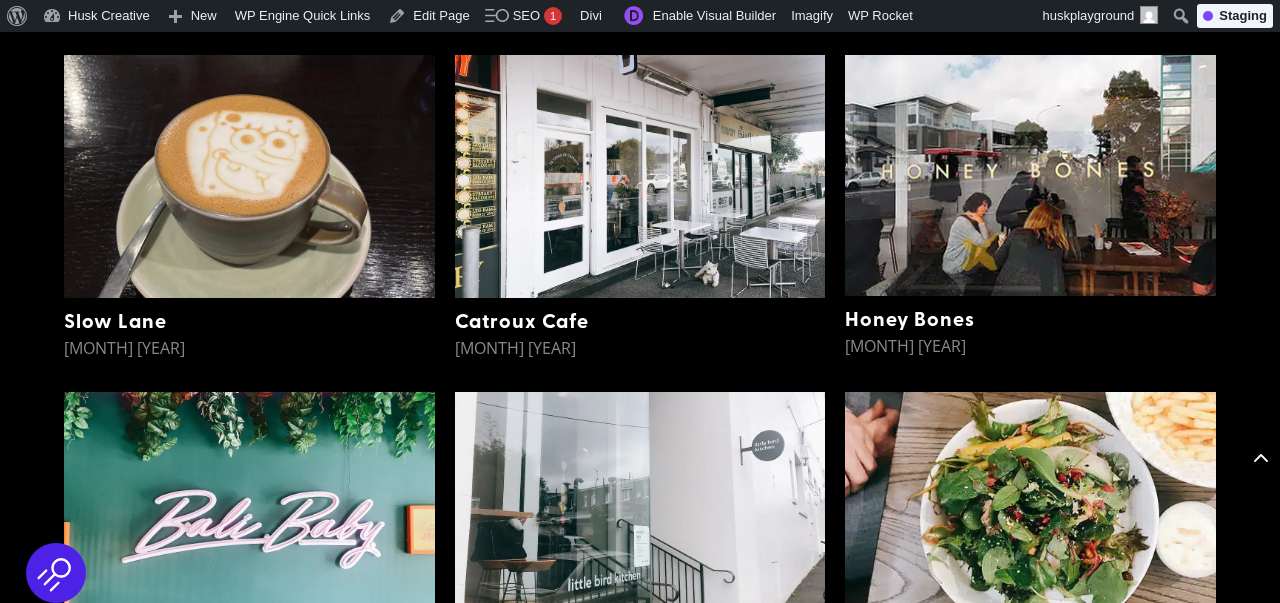 click at bounding box center [1030, 175] 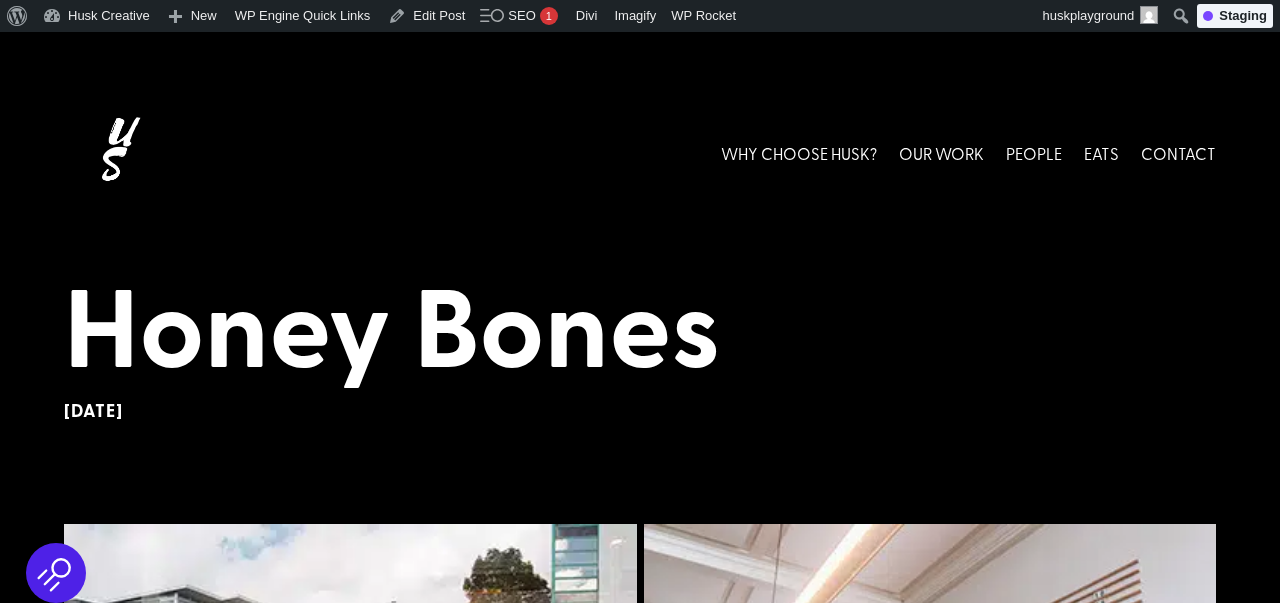 scroll, scrollTop: 0, scrollLeft: 0, axis: both 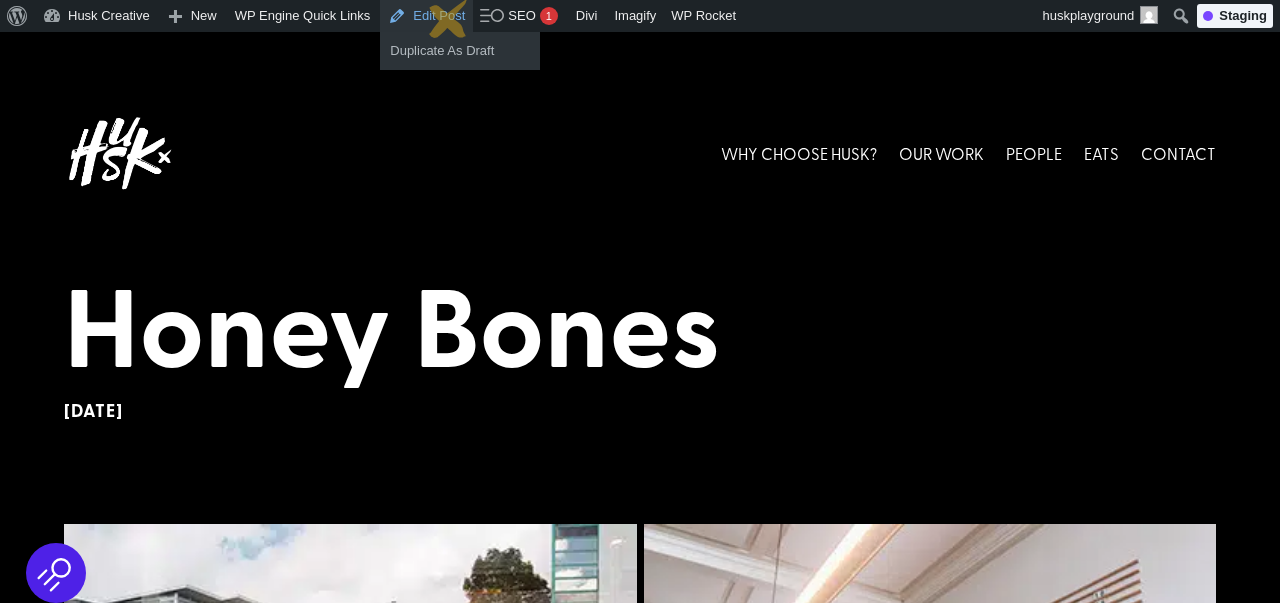 click on "Edit Post" at bounding box center (426, 16) 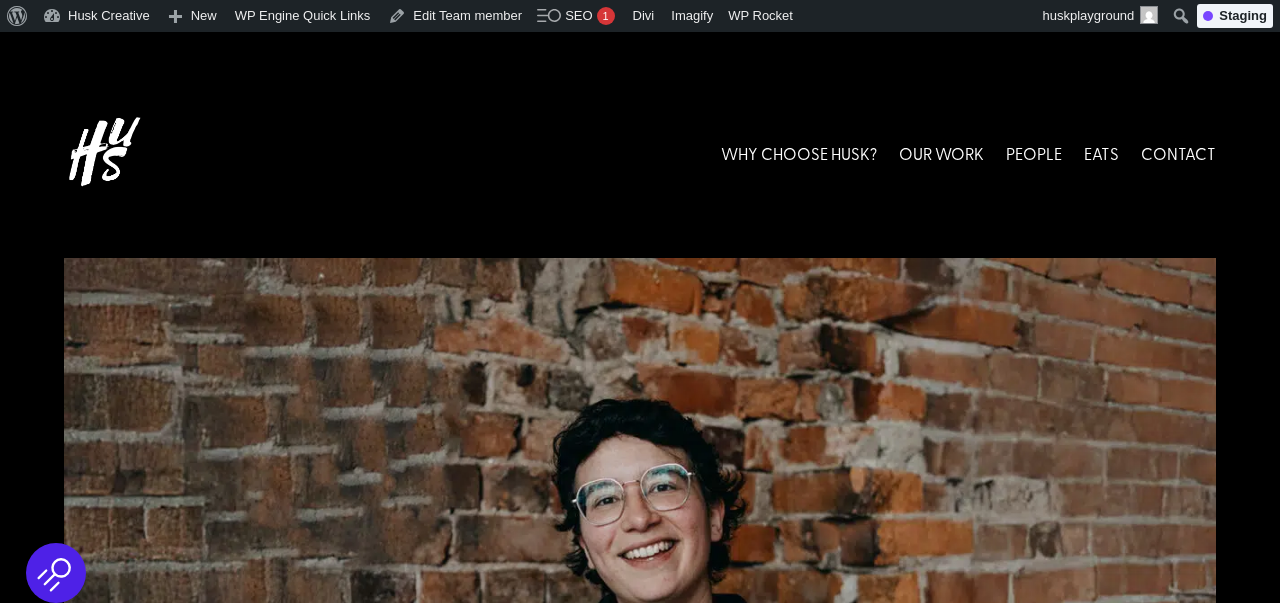 scroll, scrollTop: 225, scrollLeft: 0, axis: vertical 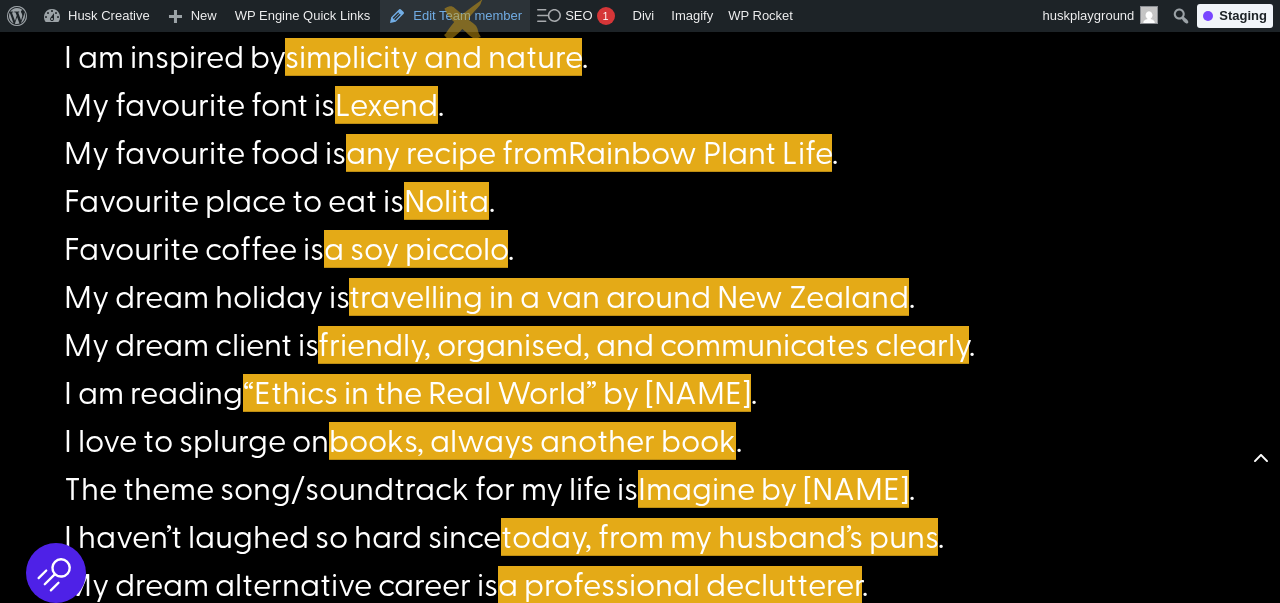 click on "Edit Team member" at bounding box center [455, 16] 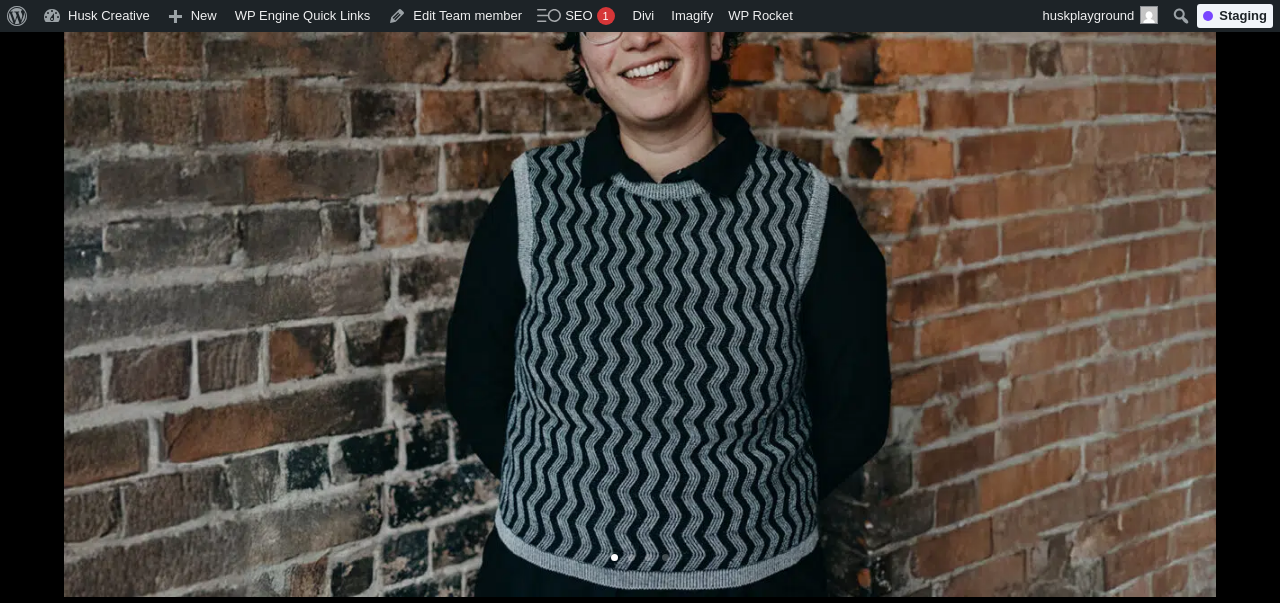 scroll, scrollTop: 520, scrollLeft: 0, axis: vertical 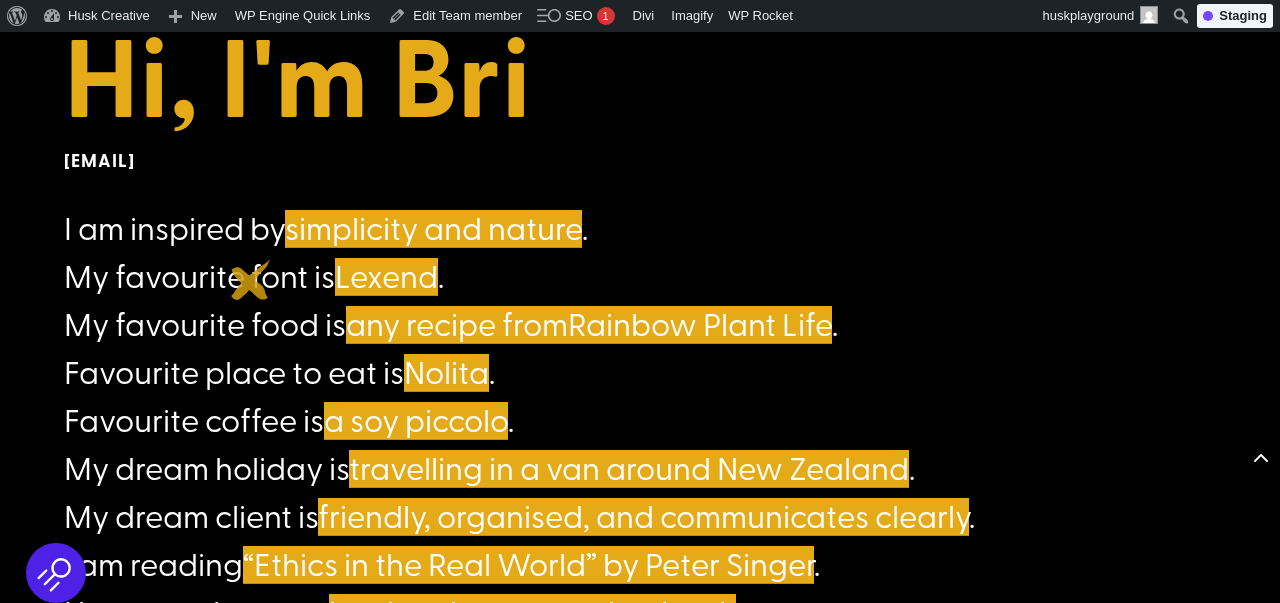 click on "I am inspired by  simplicity and nature .
My favourite font is  Lexend .
My favourite food is  any recipe from  Rainbow Plant Life .
Favourite place to eat is  [NEIGHBORHOOD] .
Favourite coffee is  a soy piccolo .
My dream holiday is  travelling in a van around New Zealand .
My dream client is  friendly, organised, and communicates clearly .
I am reading  “Ethics in the Real World” by Peter Singer .
I love to splurge on  books, always another book .
The theme song/soundtrack for my life is  Imagine by John Lennon .
I haven’t laughed so hard since  today, from my husband’s puns .
My dream alternative career is  a professional declutterer .
When I retire I will  do good and see the world .
I am most likely Husky to  be in “code land” ." at bounding box center [640, 544] 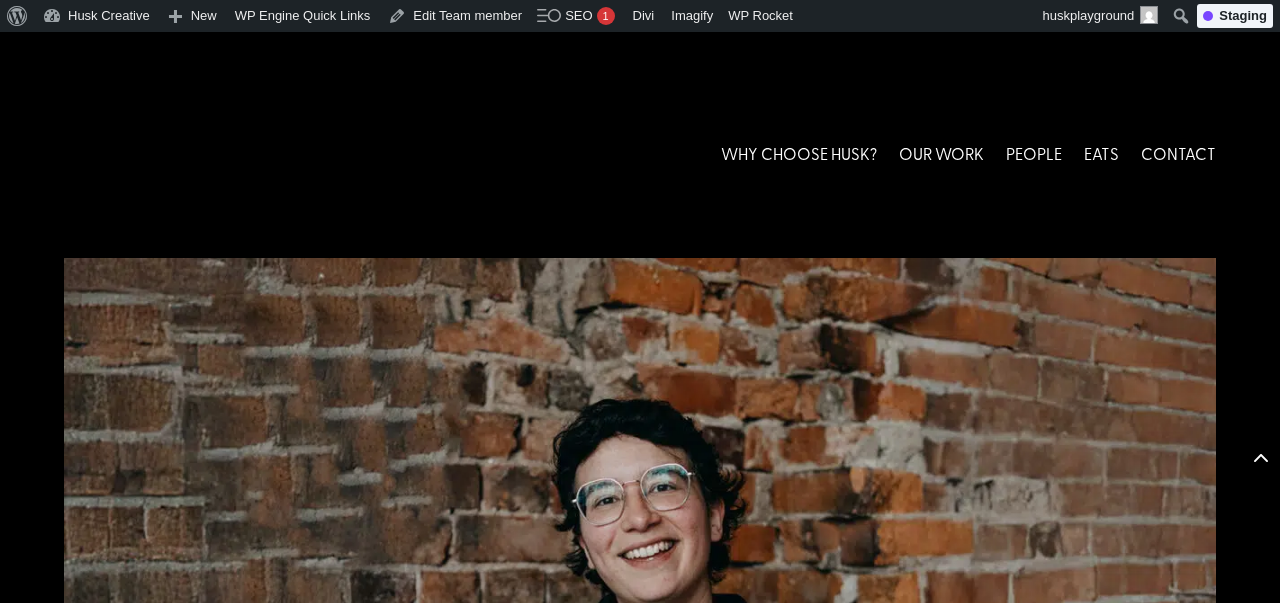 scroll, scrollTop: 1173, scrollLeft: 0, axis: vertical 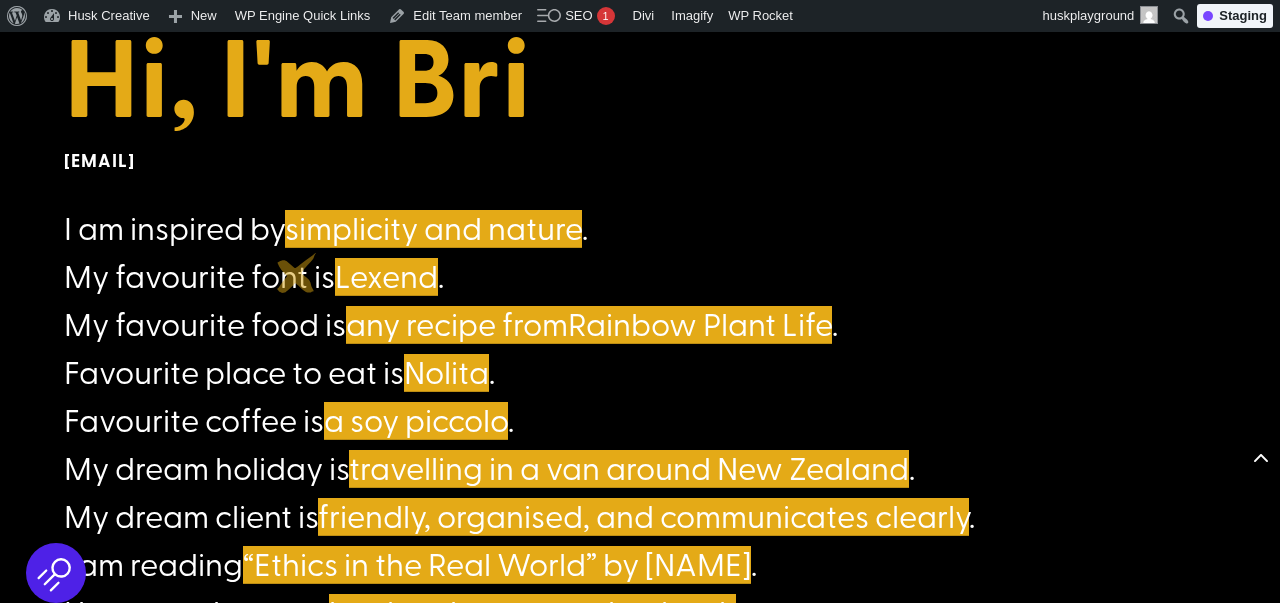 click on "I am inspired by  simplicity and nature .
My favourite font is  Lexend .
My favourite food is  any recipe from  Rainbow Plant Life .
Favourite place to eat is  Nolita .
Favourite coffee is  a soy piccolo .
My dream holiday is  travelling in a van around New Zealand .
My dream client is  friendly, organised, and communicates clearly .
I am reading  “Ethics in the Real World” by Peter Singer .
I love to splurge on  books, always another book .
The theme song/soundtrack for my life is  Imagine by John Lennon .
I haven’t laughed so hard since  today, from my husband’s puns .
My dream alternative career is  a professional declutterer .
When I retire I will  do good and see the world .
I am most likely Husky to  be in “code land” ." at bounding box center (640, 544) 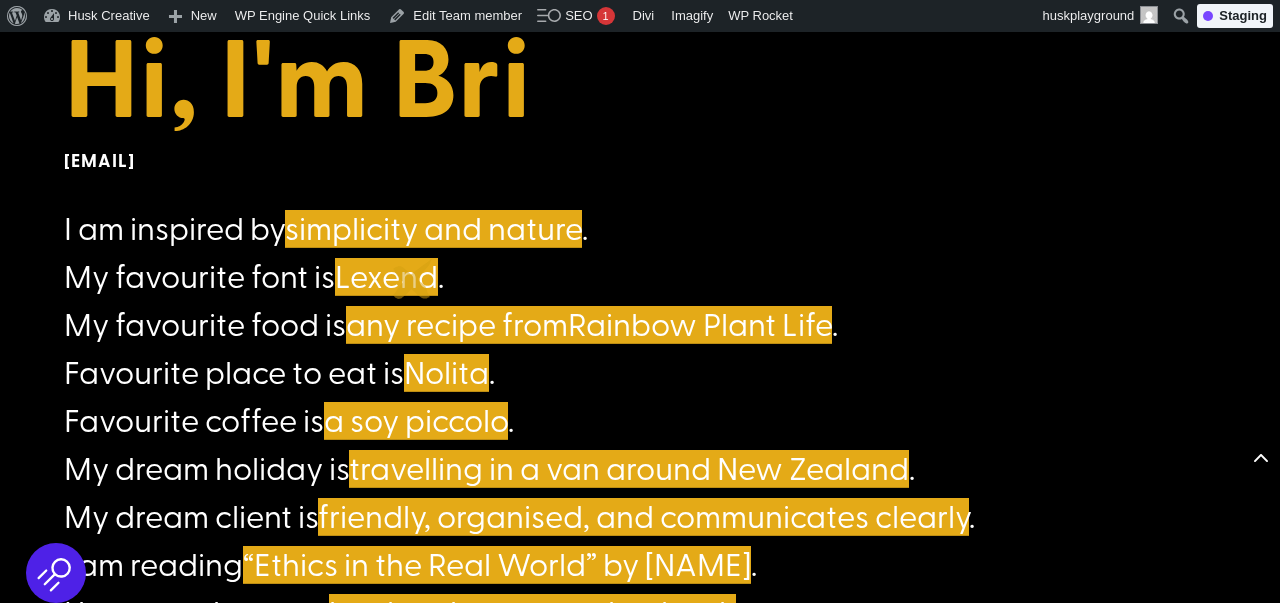 click on "Lexend" at bounding box center [386, 274] 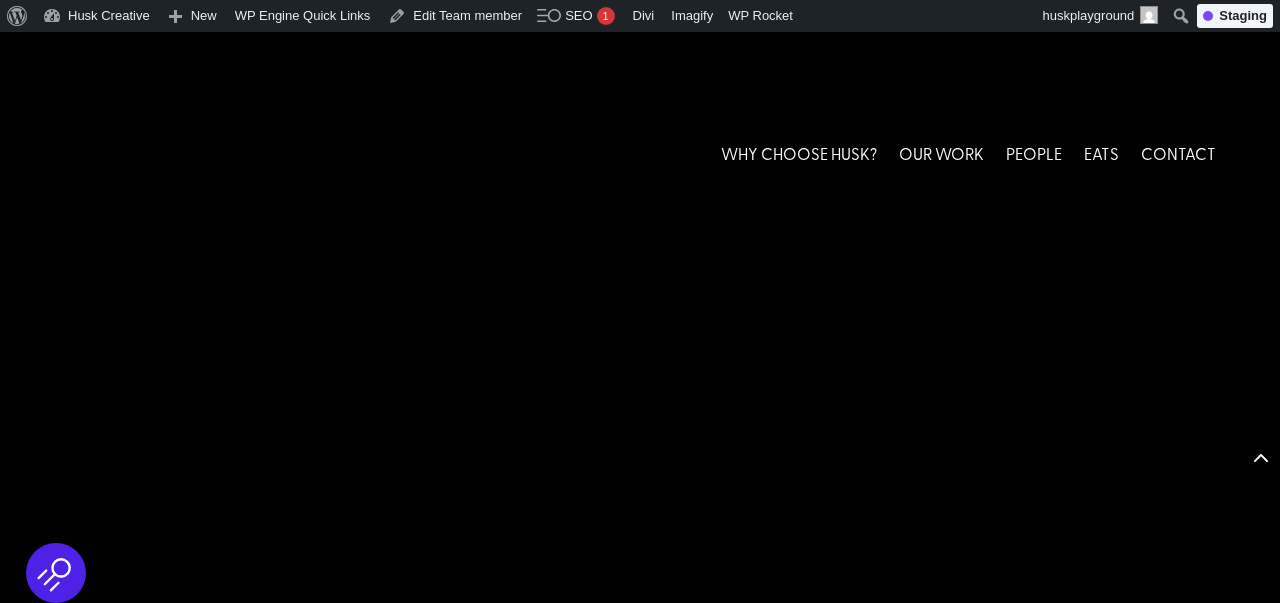 scroll, scrollTop: 1566, scrollLeft: 0, axis: vertical 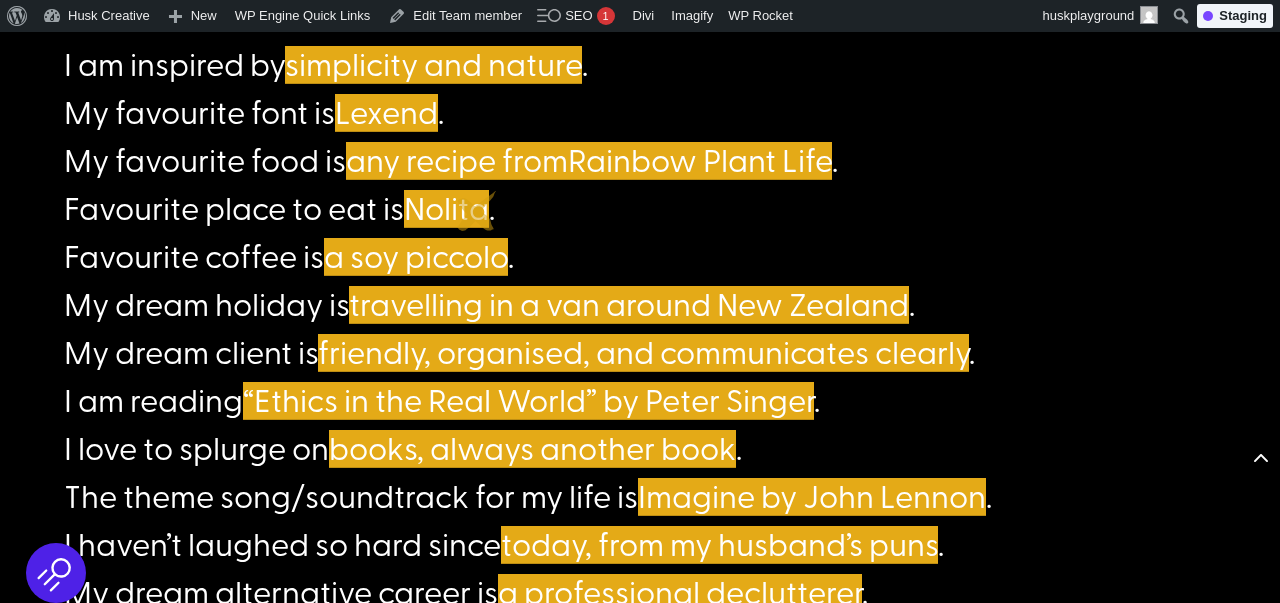 click on "Nolita" at bounding box center (446, 206) 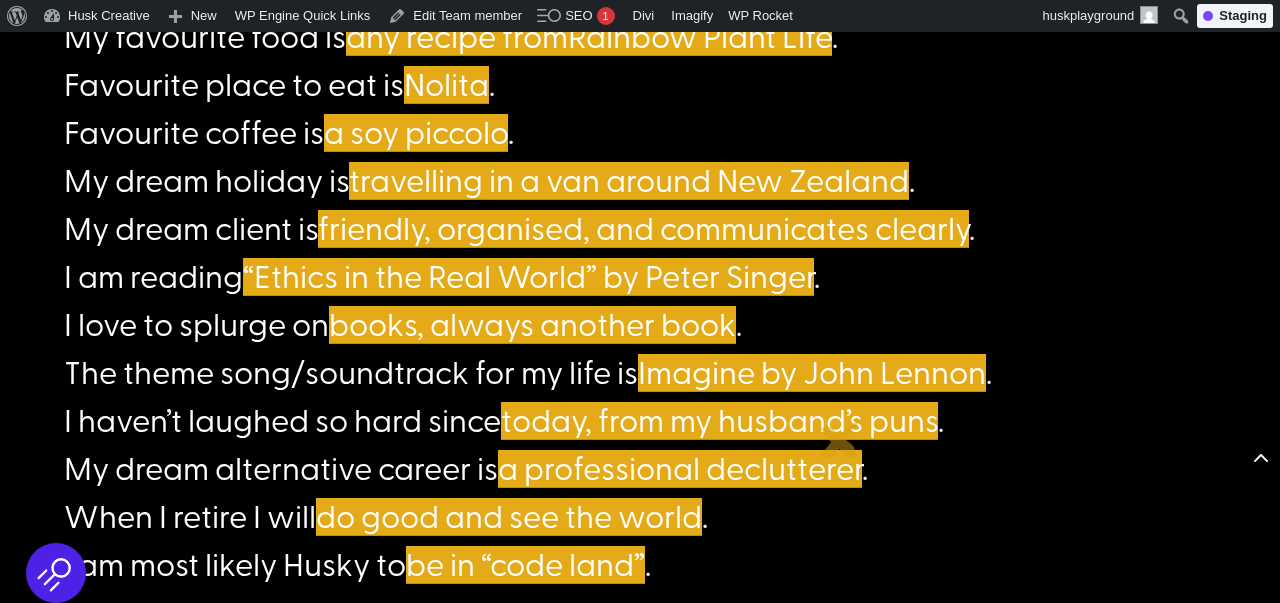 scroll, scrollTop: 1465, scrollLeft: 0, axis: vertical 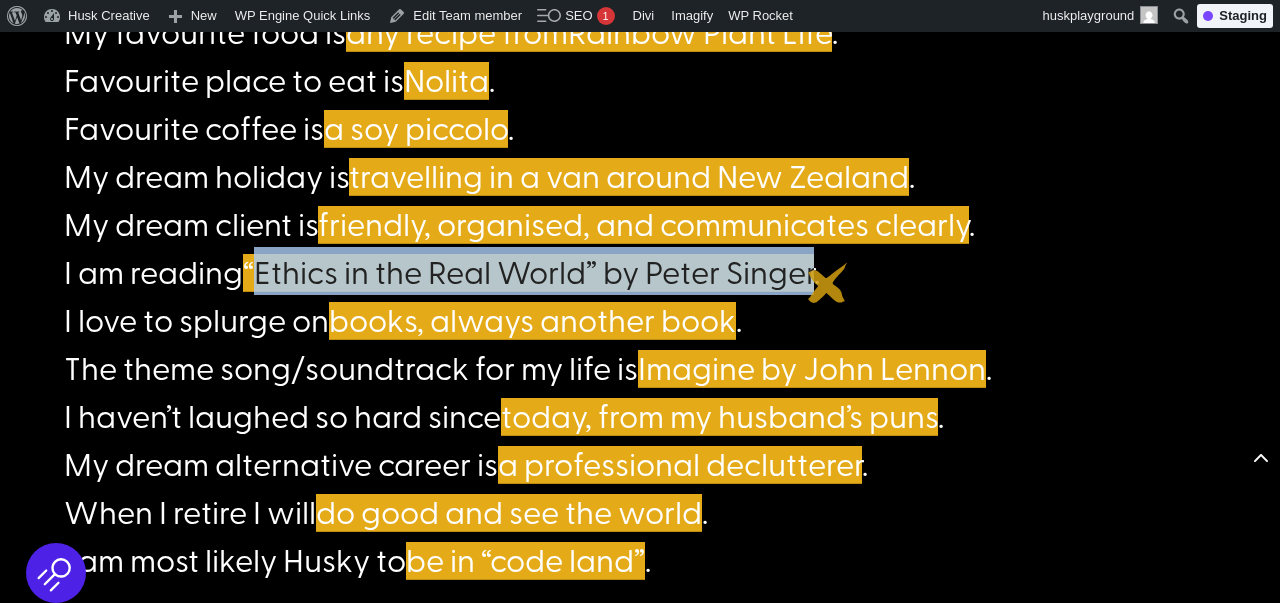 drag, startPoint x: 265, startPoint y: 271, endPoint x: 828, endPoint y: 283, distance: 563.12787 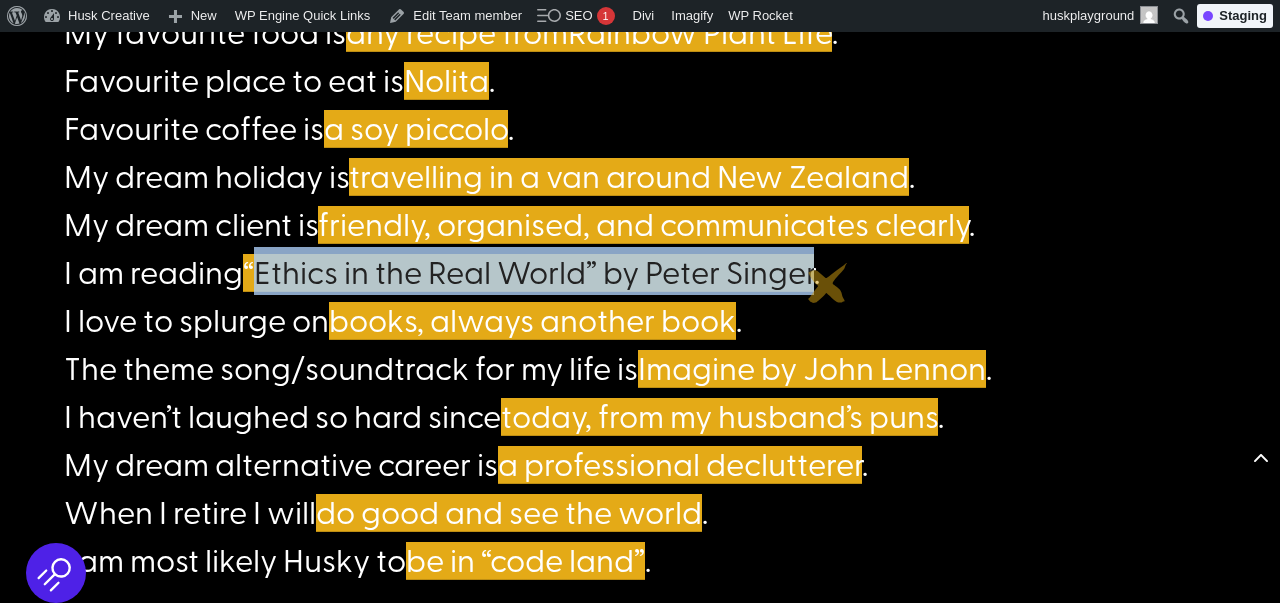 copy on "Ethics in the Real World” by Peter Singer" 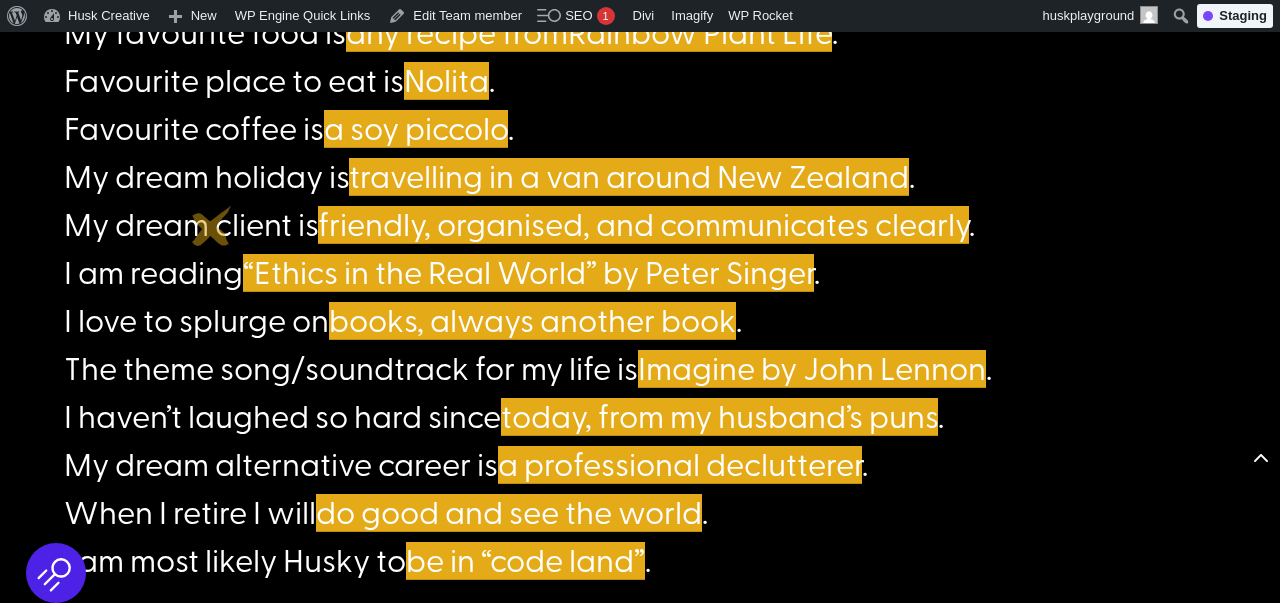 click on "I am inspired by  simplicity and nature .
My favourite font is  Lexend .
My favourite food is  any recipe from  Rainbow Plant Life .
Favourite place to eat is  Nolita .
Favourite coffee is  a soy piccolo .
My dream holiday is  travelling in a van around New Zealand .
My dream client is  friendly, organised, and communicates clearly .
I am reading  “Ethics in the Real World” by Peter Singer .
I love to splurge on  books, always another book .
The theme song/soundtrack for my life is  Imagine by John Lennon .
I haven’t laughed so hard since  today, from my husband’s puns .
My dream alternative career is  a professional declutterer .
When I retire I will  do good and see the world .
I am most likely Husky to  be in “code land” ." at bounding box center (640, 252) 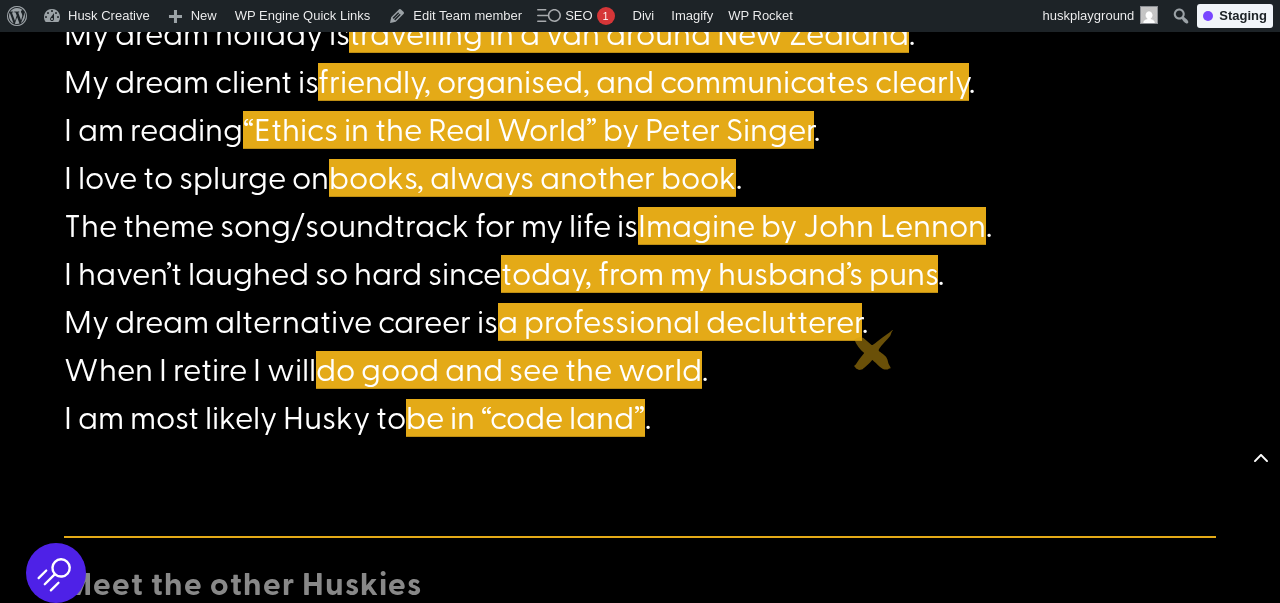 scroll, scrollTop: 1610, scrollLeft: 0, axis: vertical 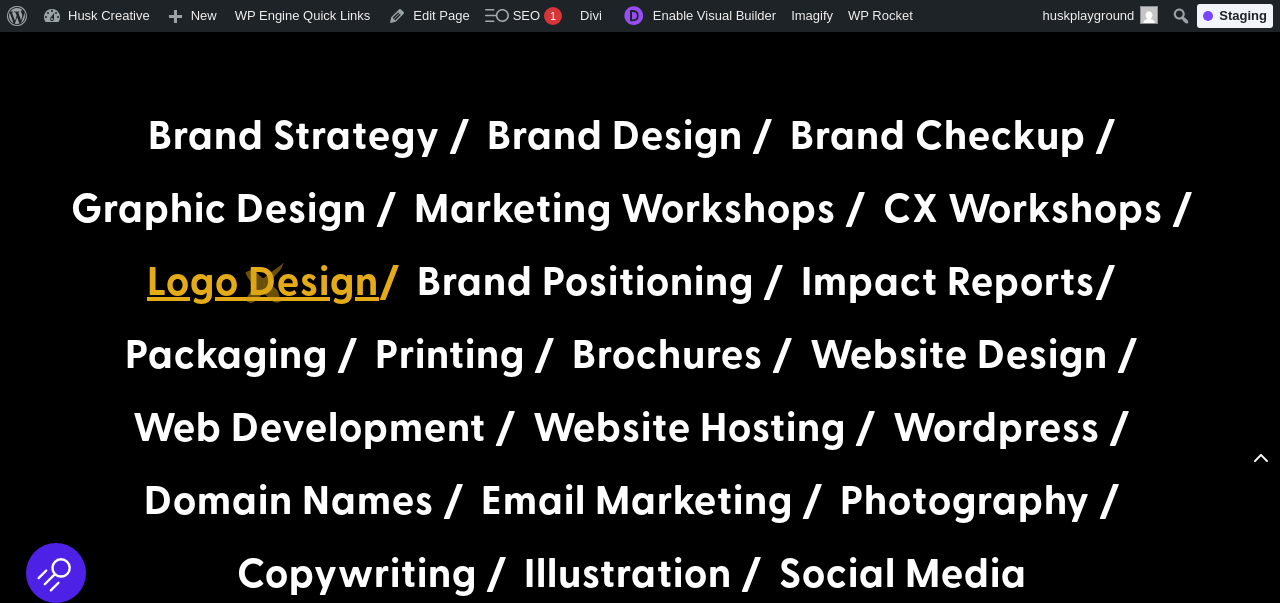 click on "Logo Design" at bounding box center [263, 279] 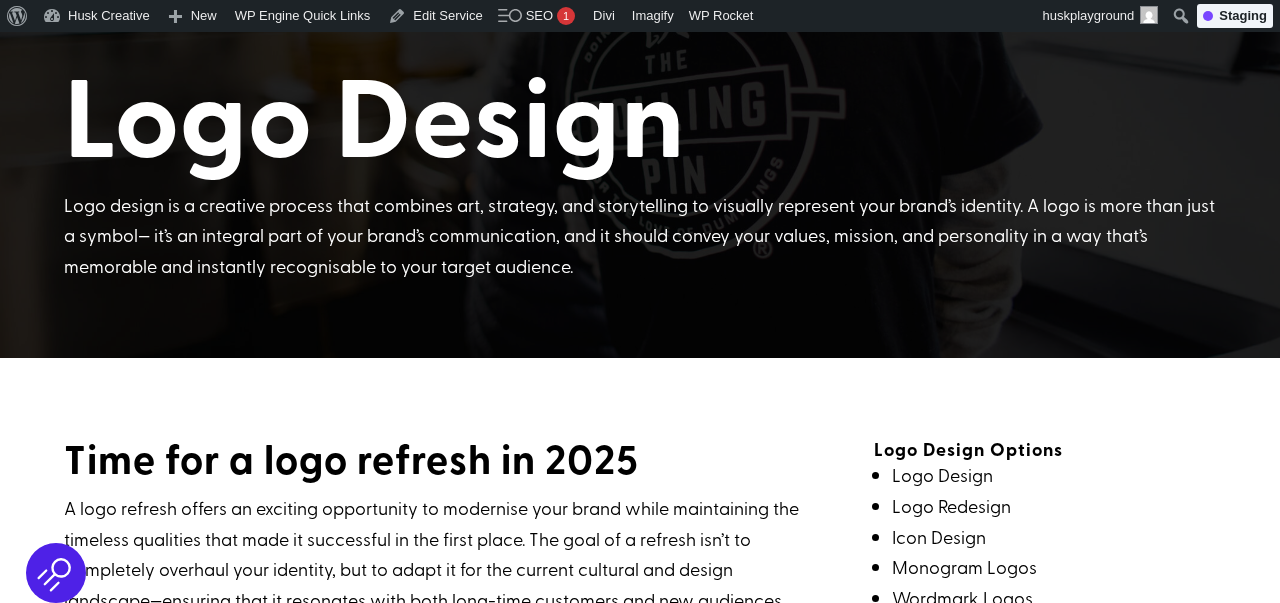 scroll, scrollTop: 286, scrollLeft: 0, axis: vertical 